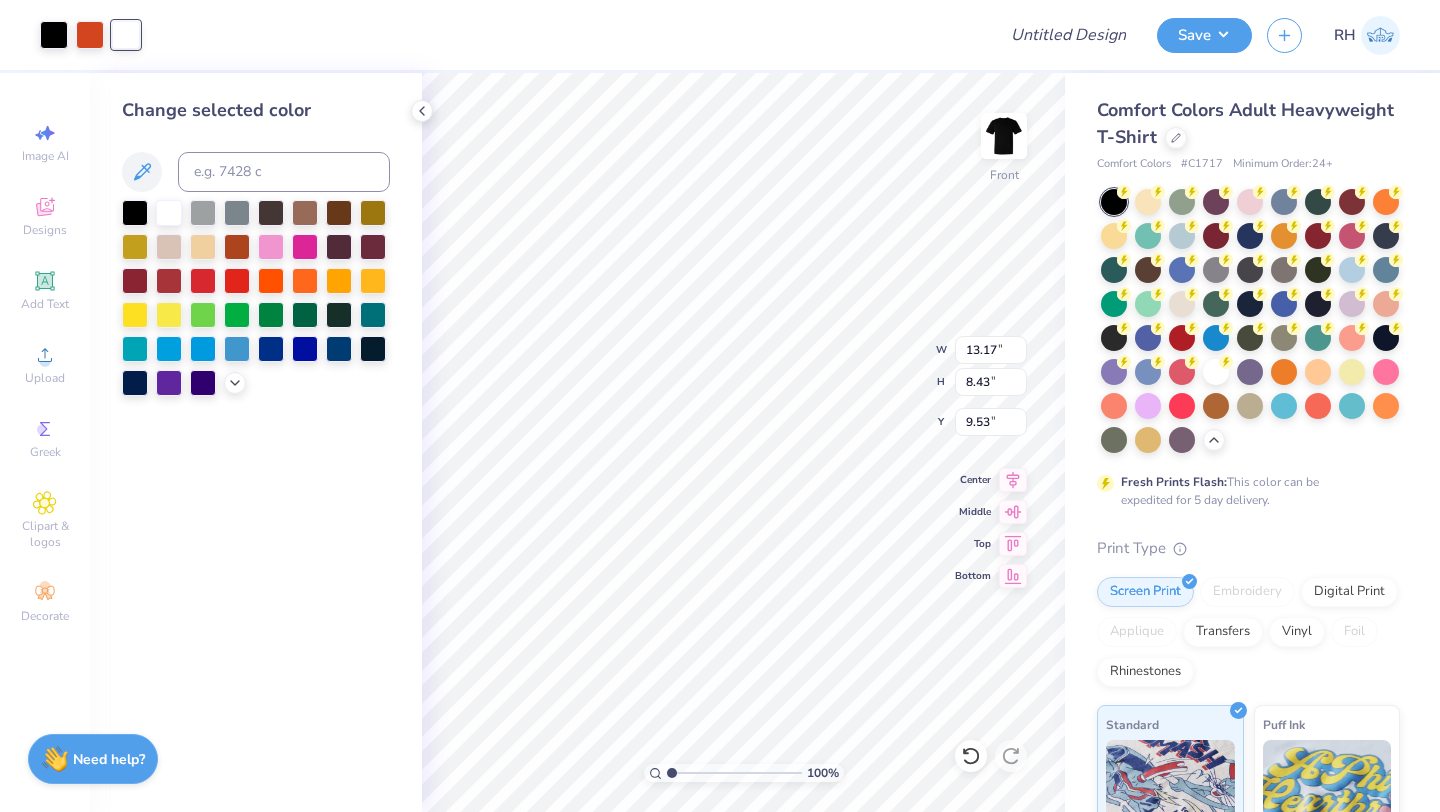 scroll, scrollTop: 0, scrollLeft: 0, axis: both 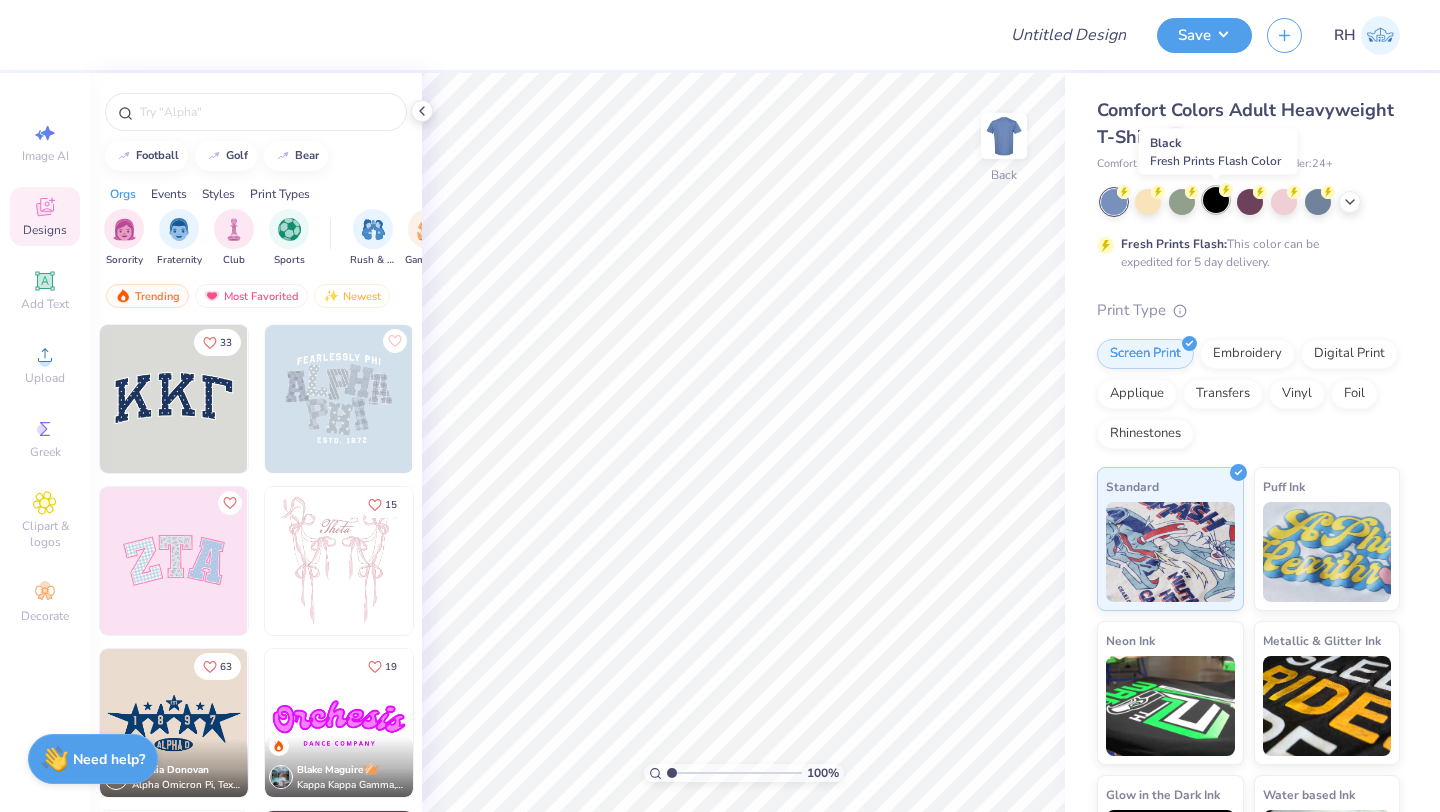 click at bounding box center (1216, 200) 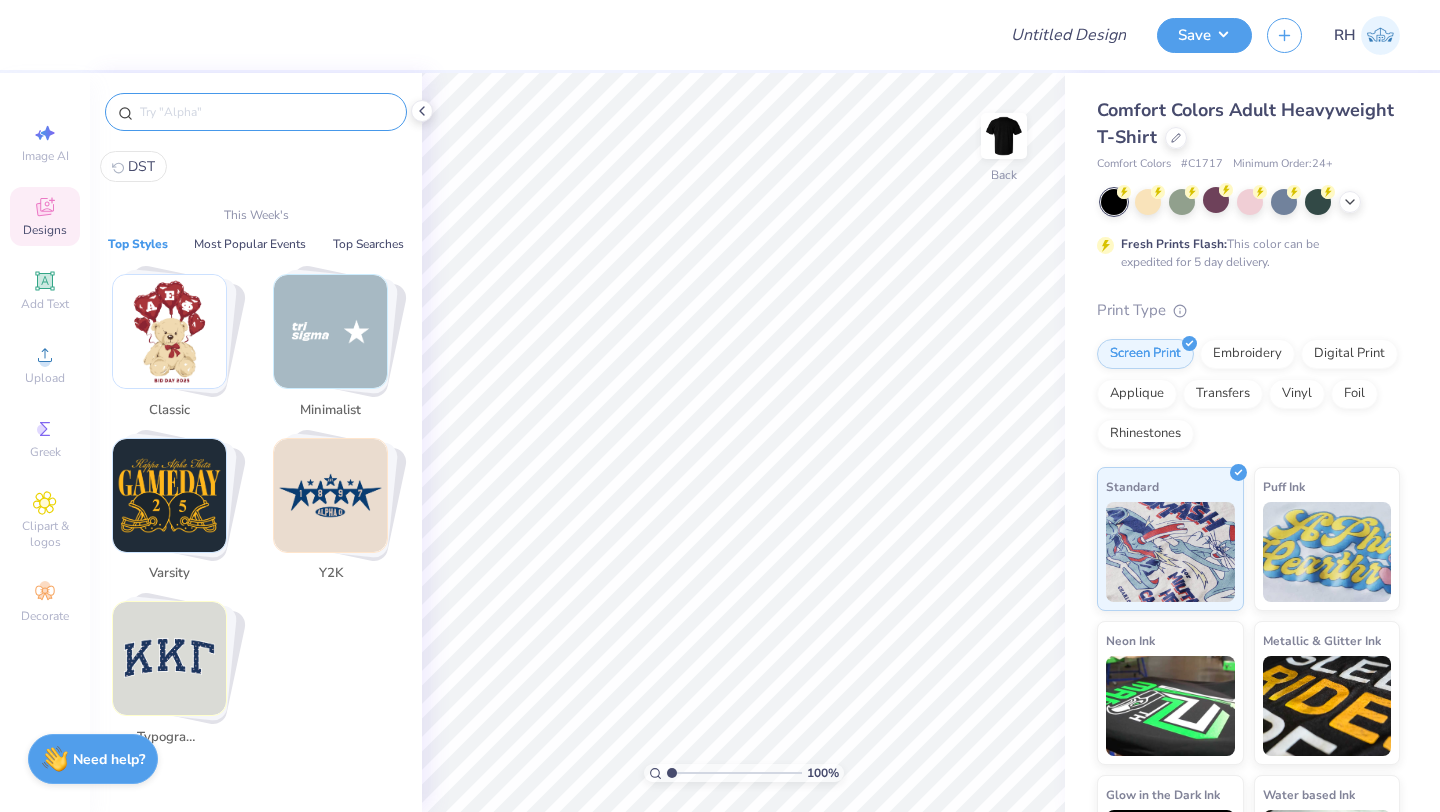 click at bounding box center [266, 112] 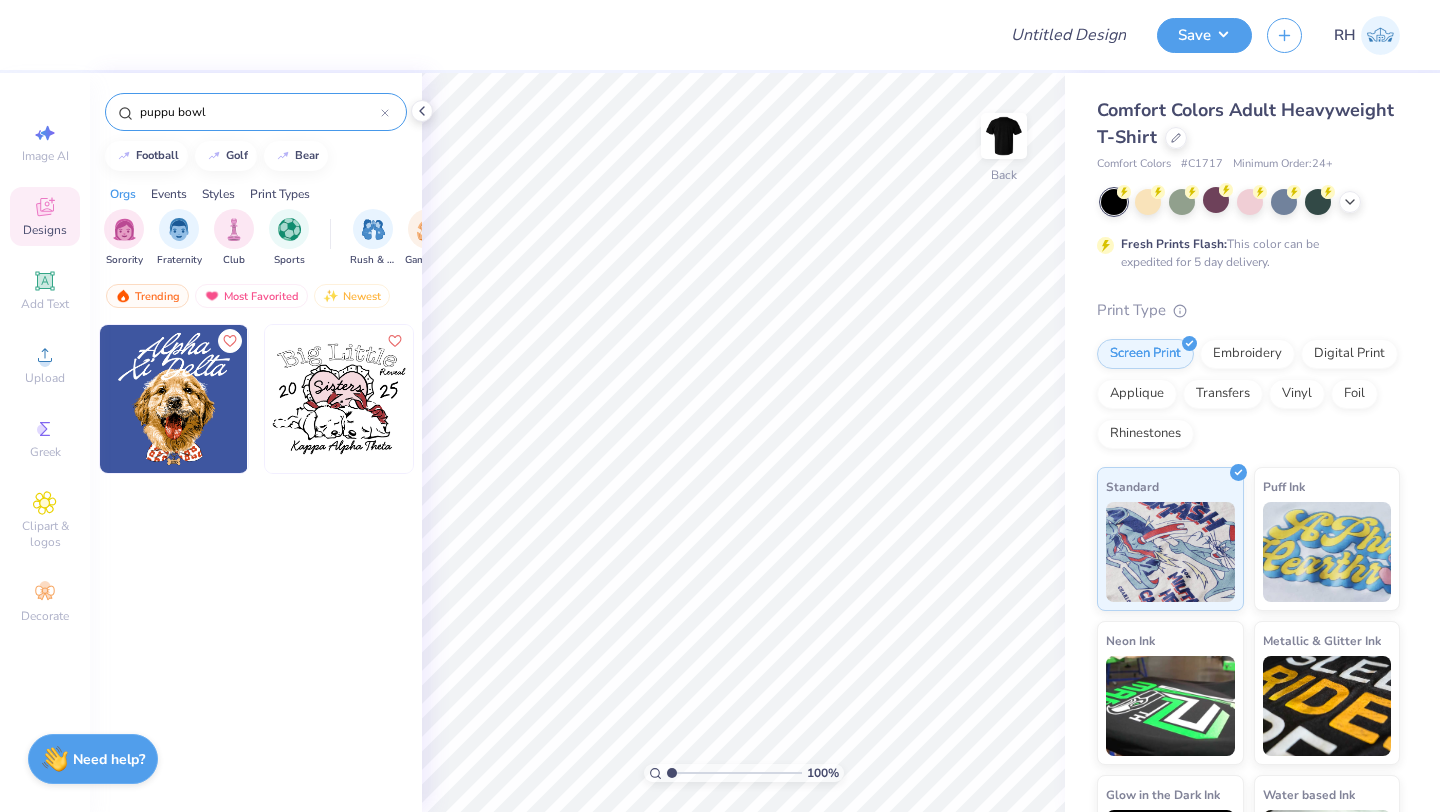 click on "puppu bowl" at bounding box center (259, 112) 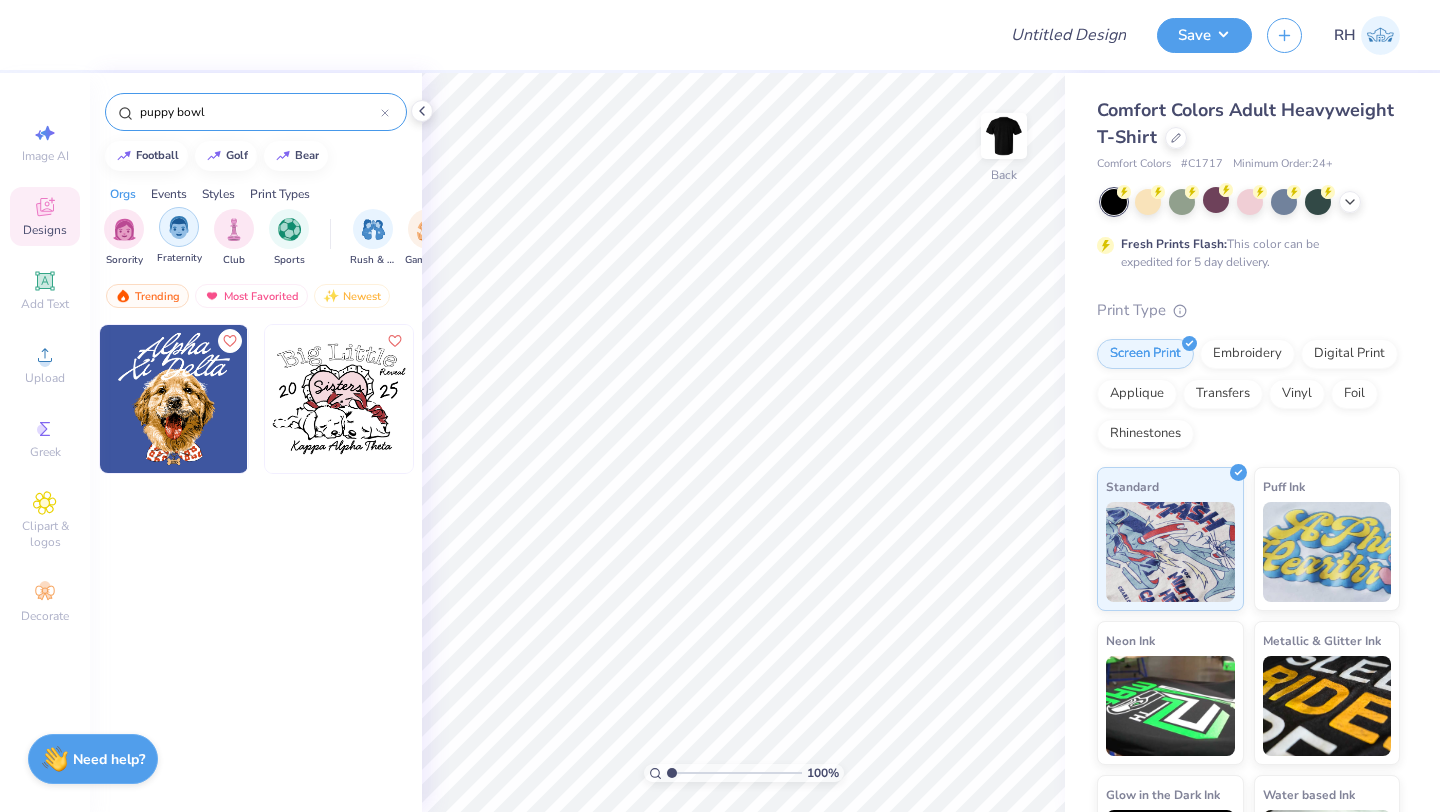 type on "puppy bowl" 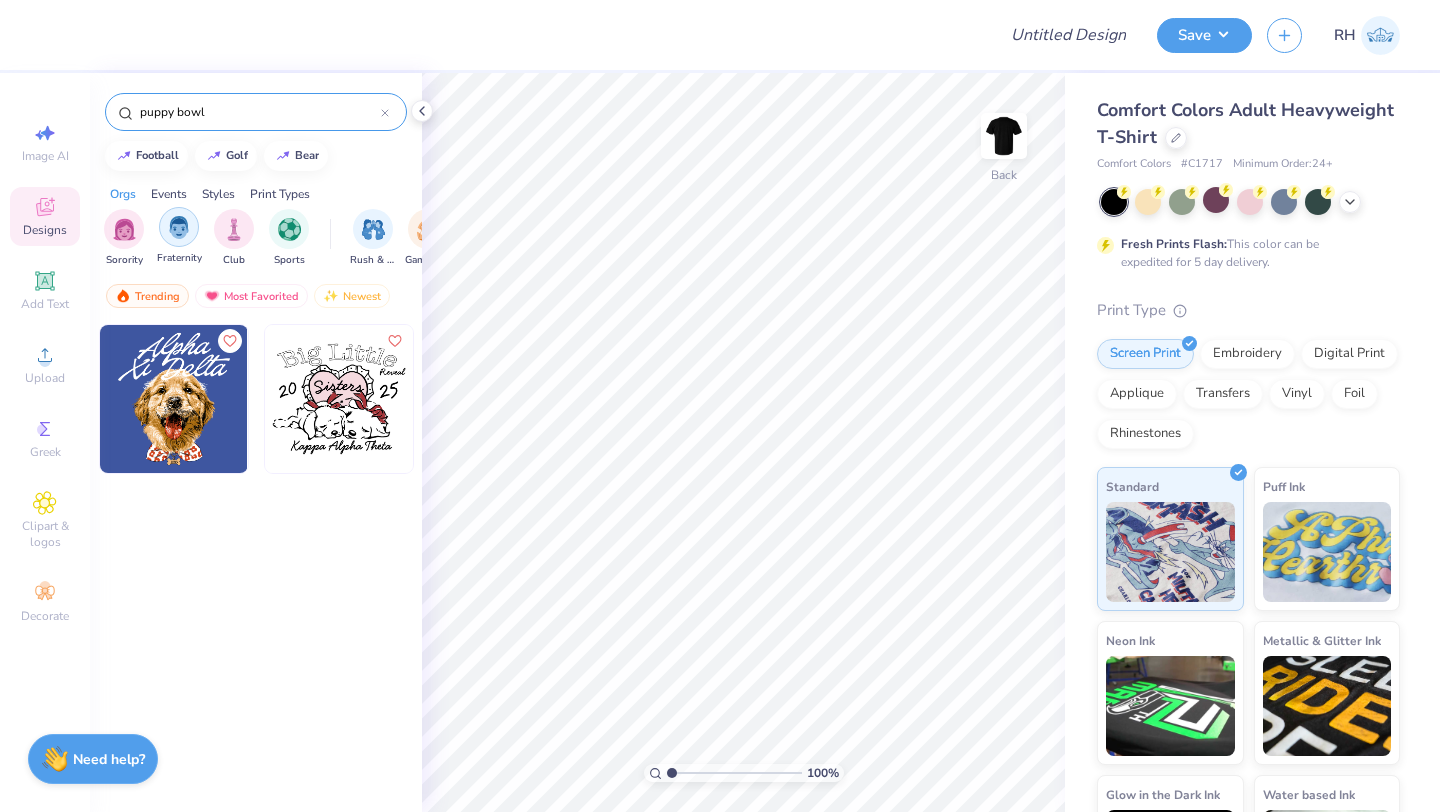 click at bounding box center [179, 227] 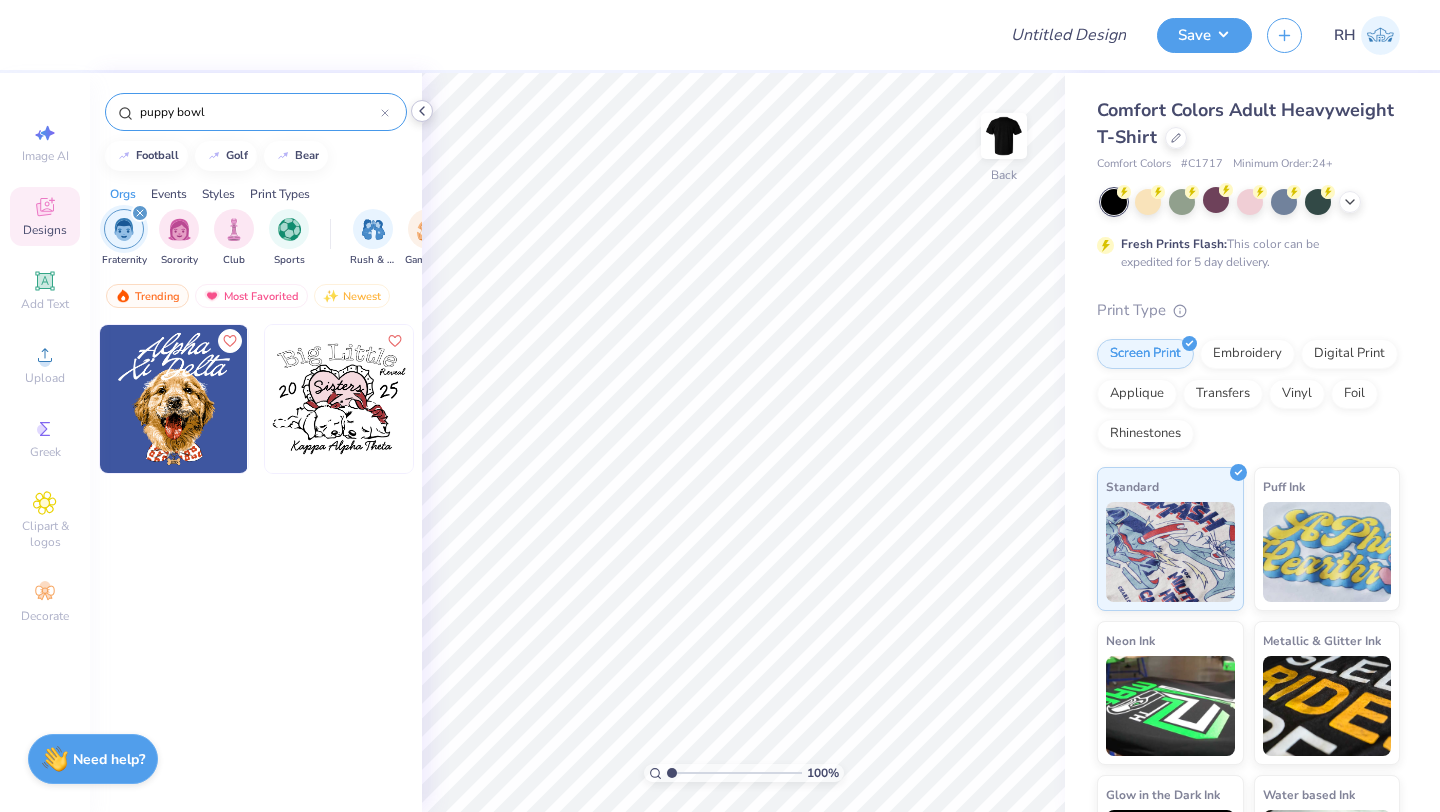 click 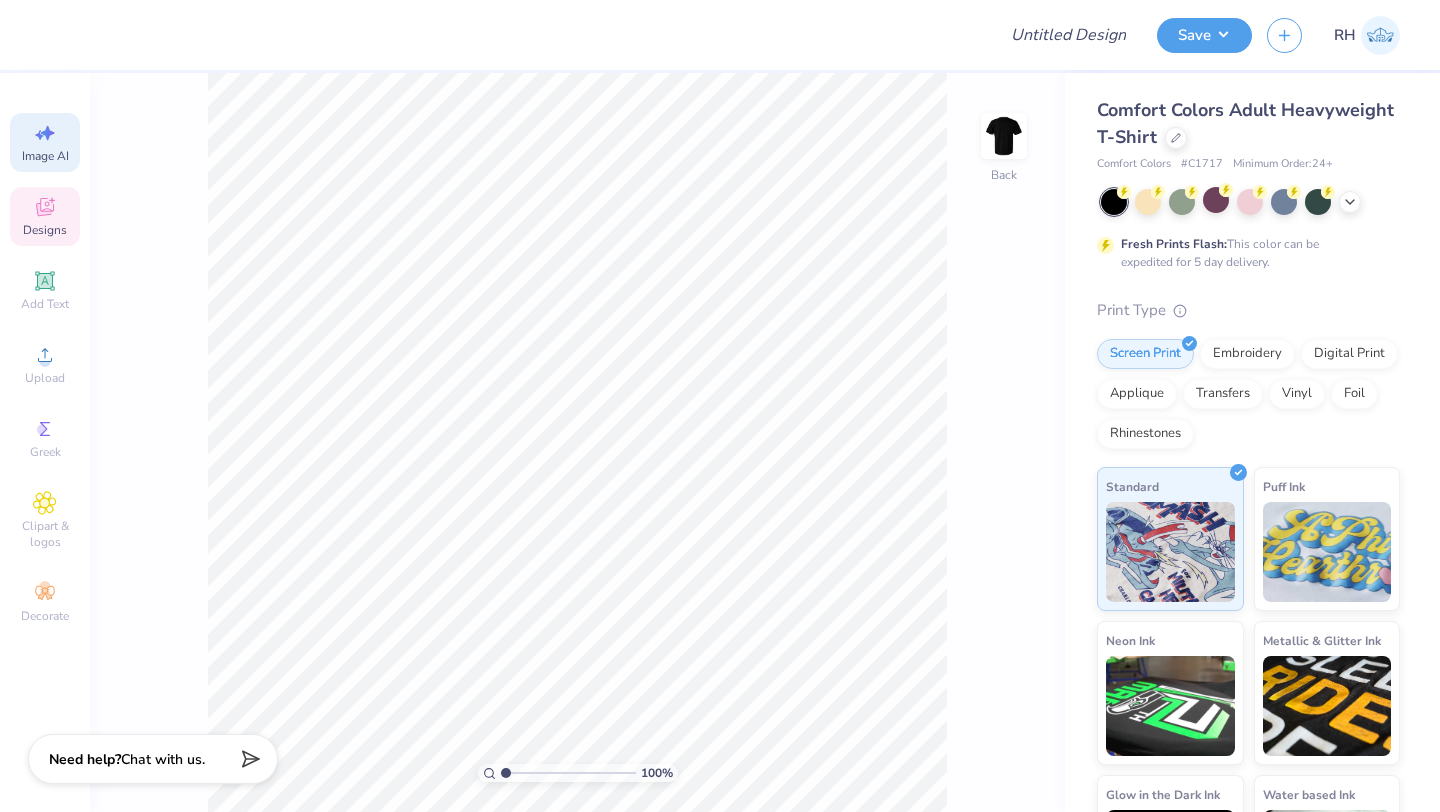 click on "Image AI" at bounding box center [45, 142] 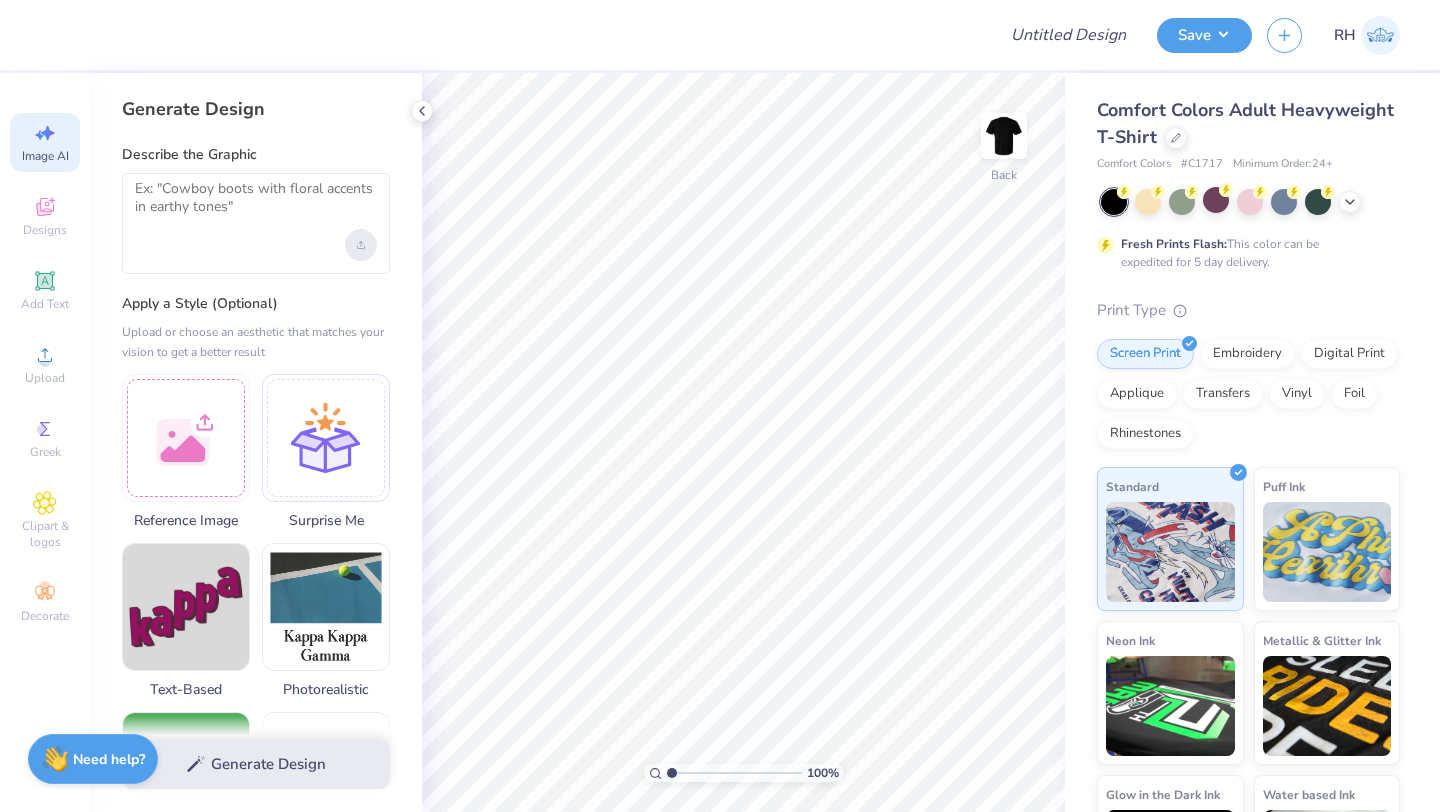 click at bounding box center (361, 245) 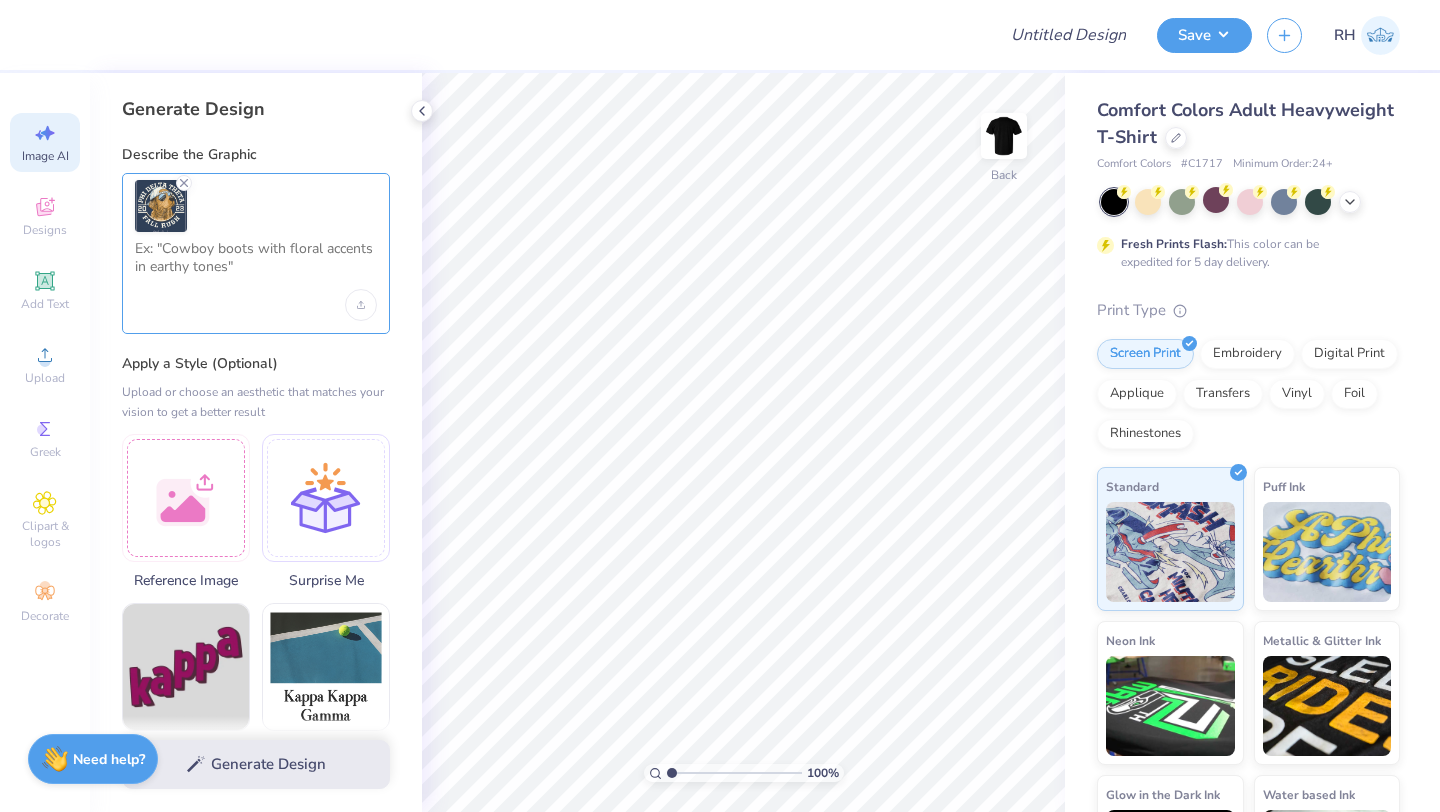 click at bounding box center (256, 265) 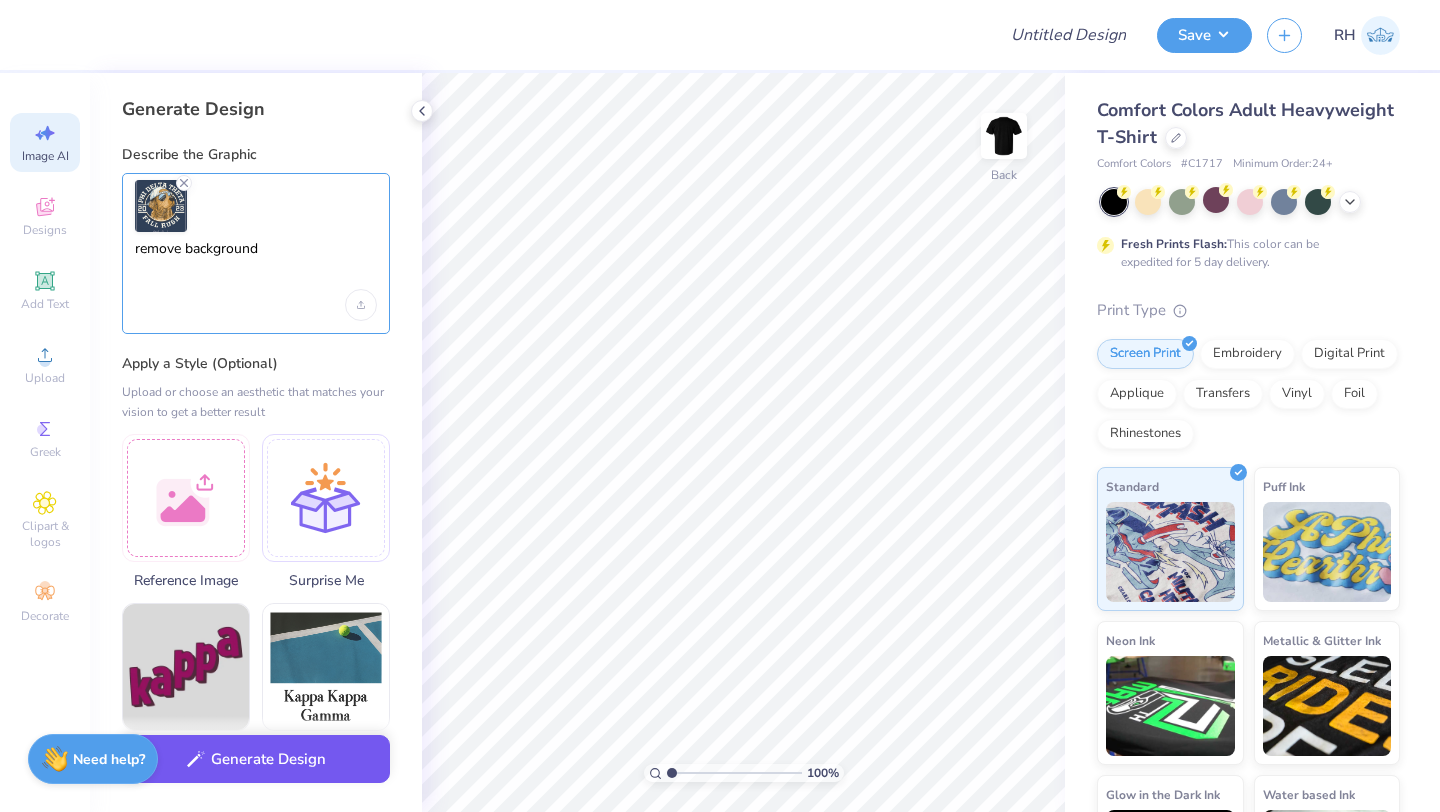 type on "remove background" 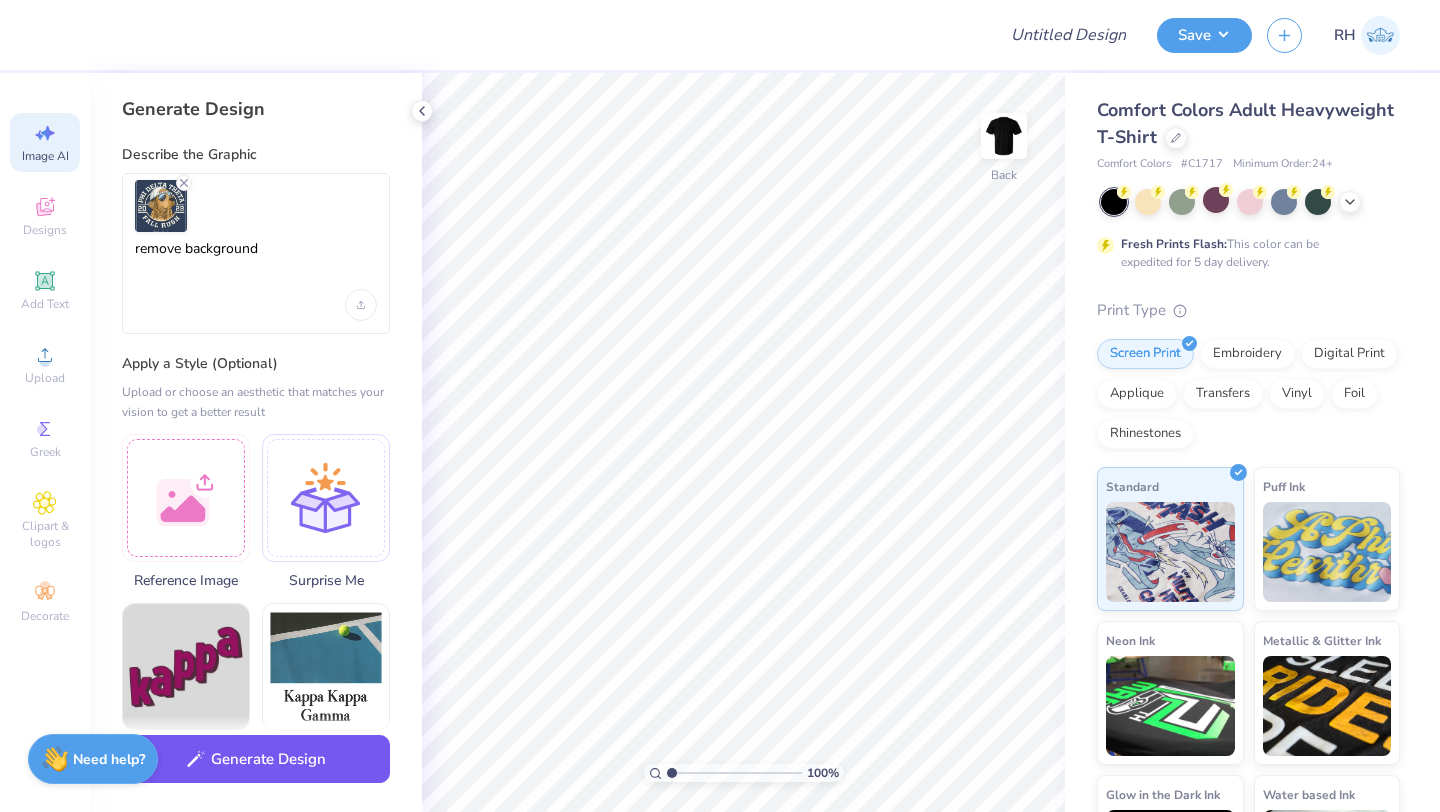 click on "Generate Design" at bounding box center (256, 759) 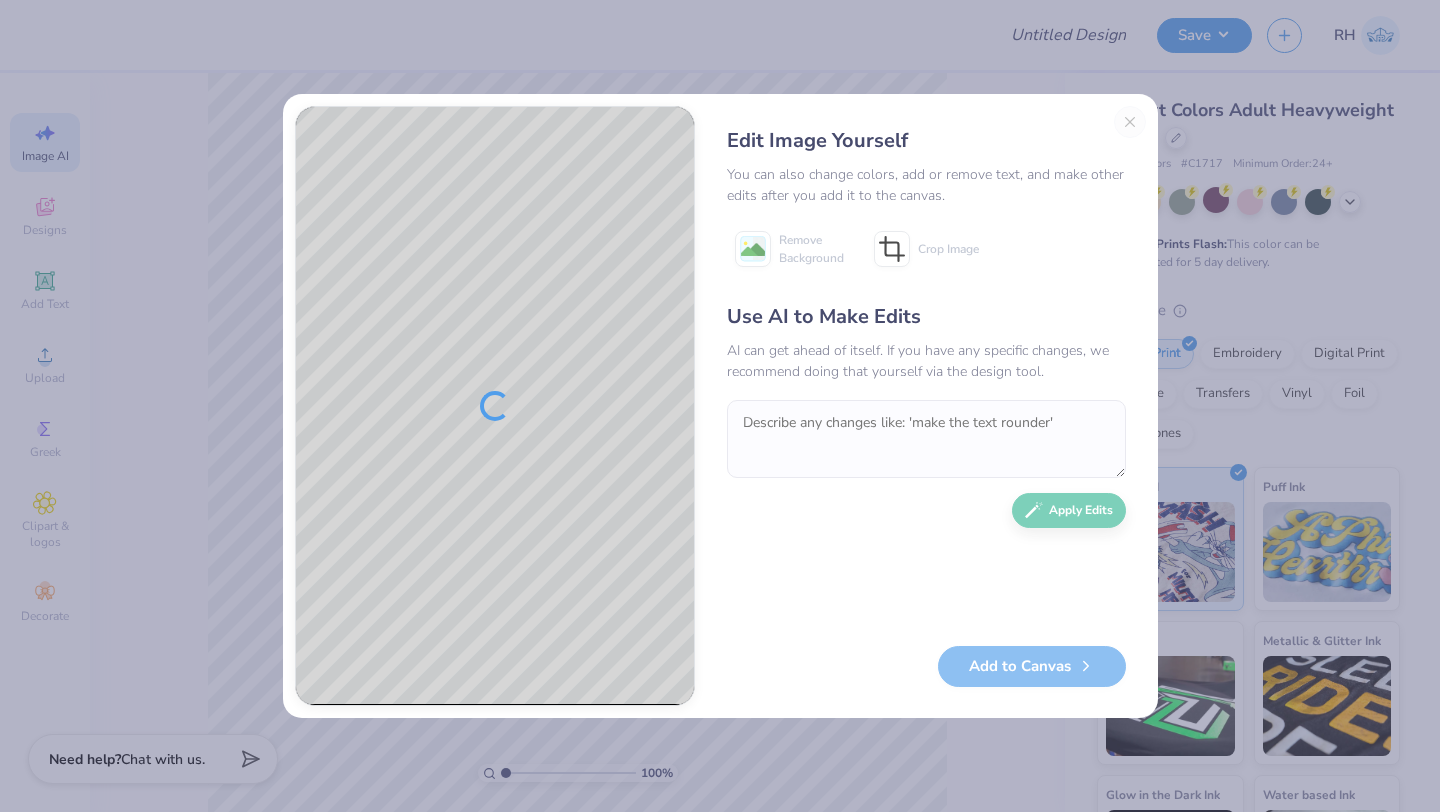 click on "Edit Image Yourself You can also change colors, add or remove text, and make other edits after you add it to the canvas. Remove Background Crop Image Use AI to Make Edits AI can get ahead of itself. If you have any specific changes, we recommend doing that yourself via the design tool. Apply Edits Add to Canvas" at bounding box center (926, 406) 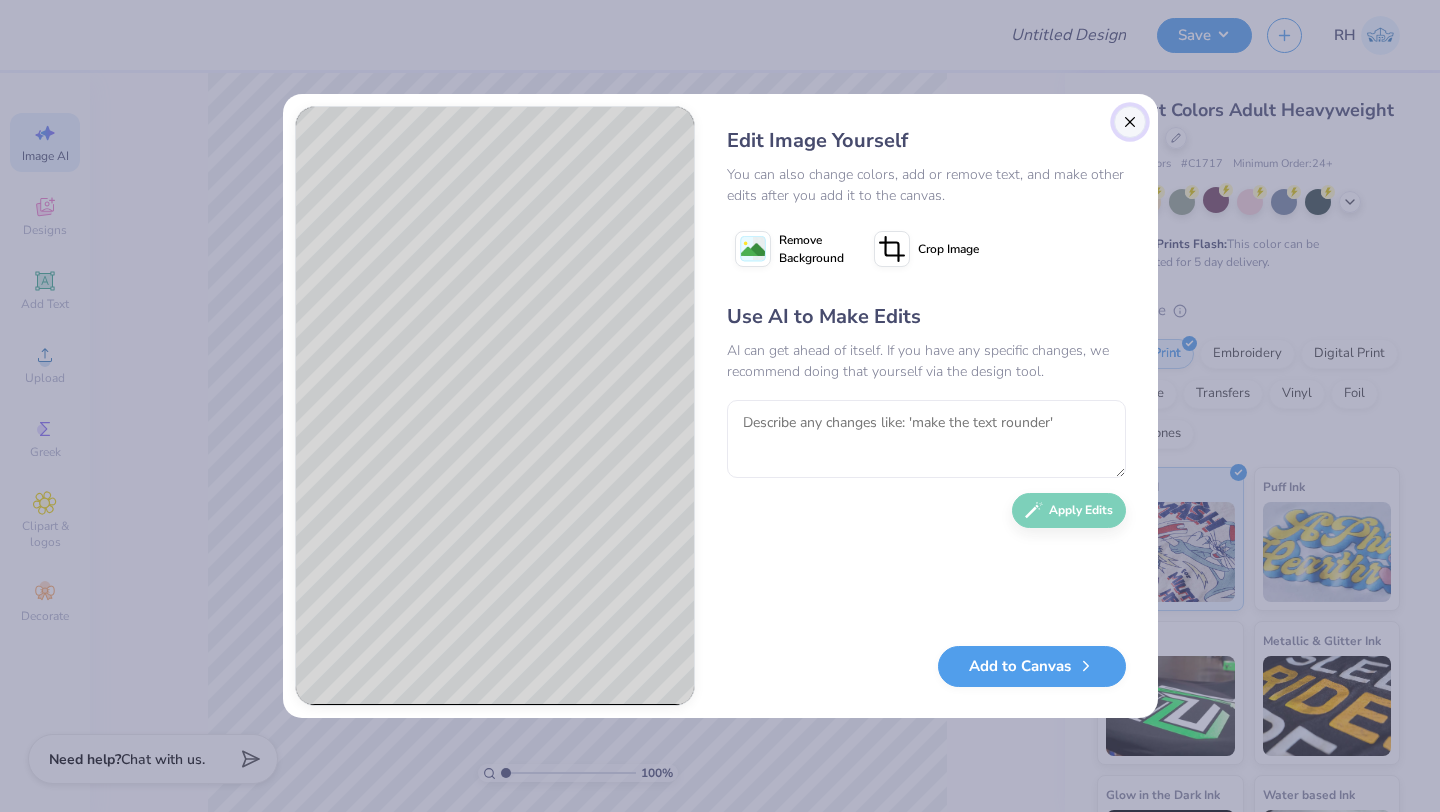 click at bounding box center (1130, 122) 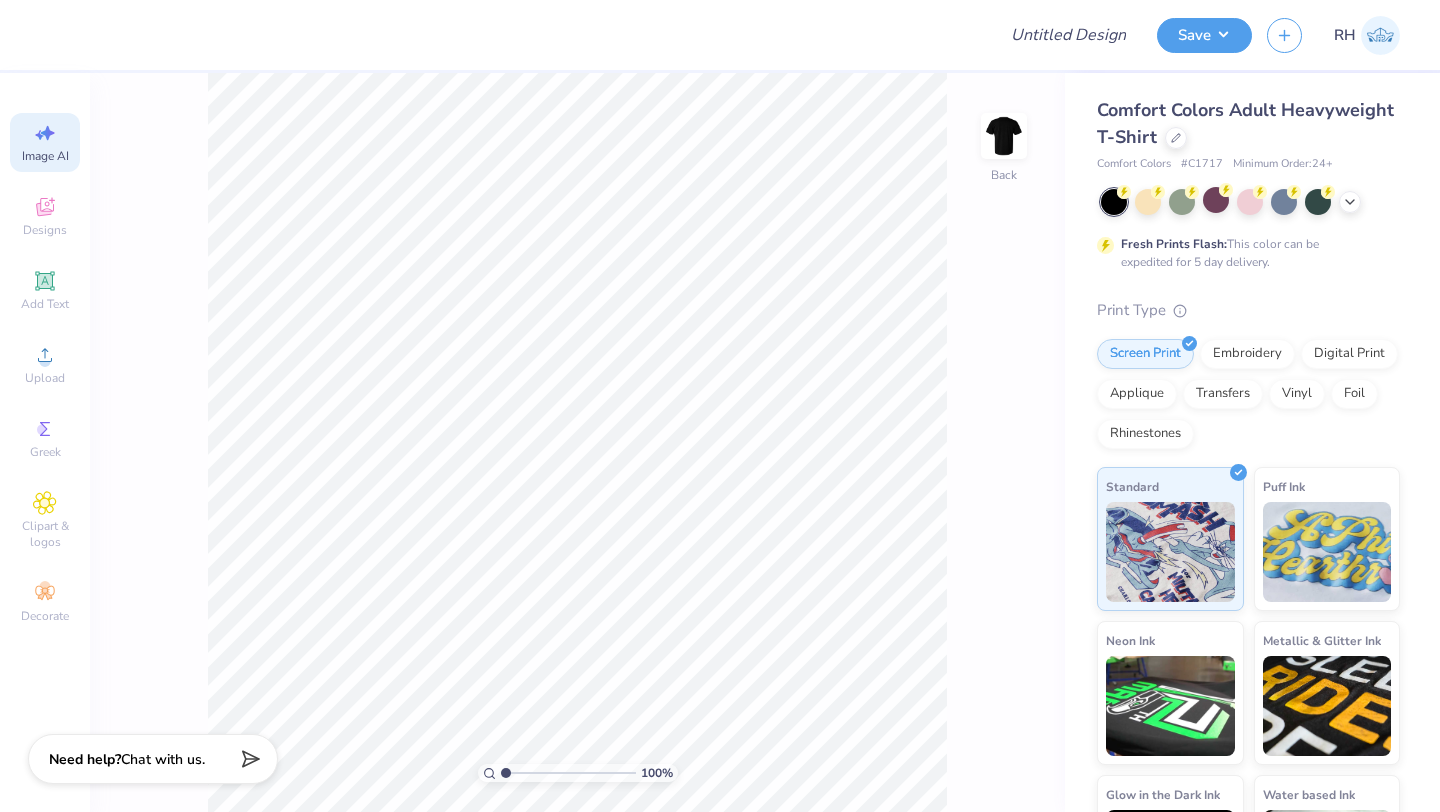 scroll, scrollTop: 0, scrollLeft: 45, axis: horizontal 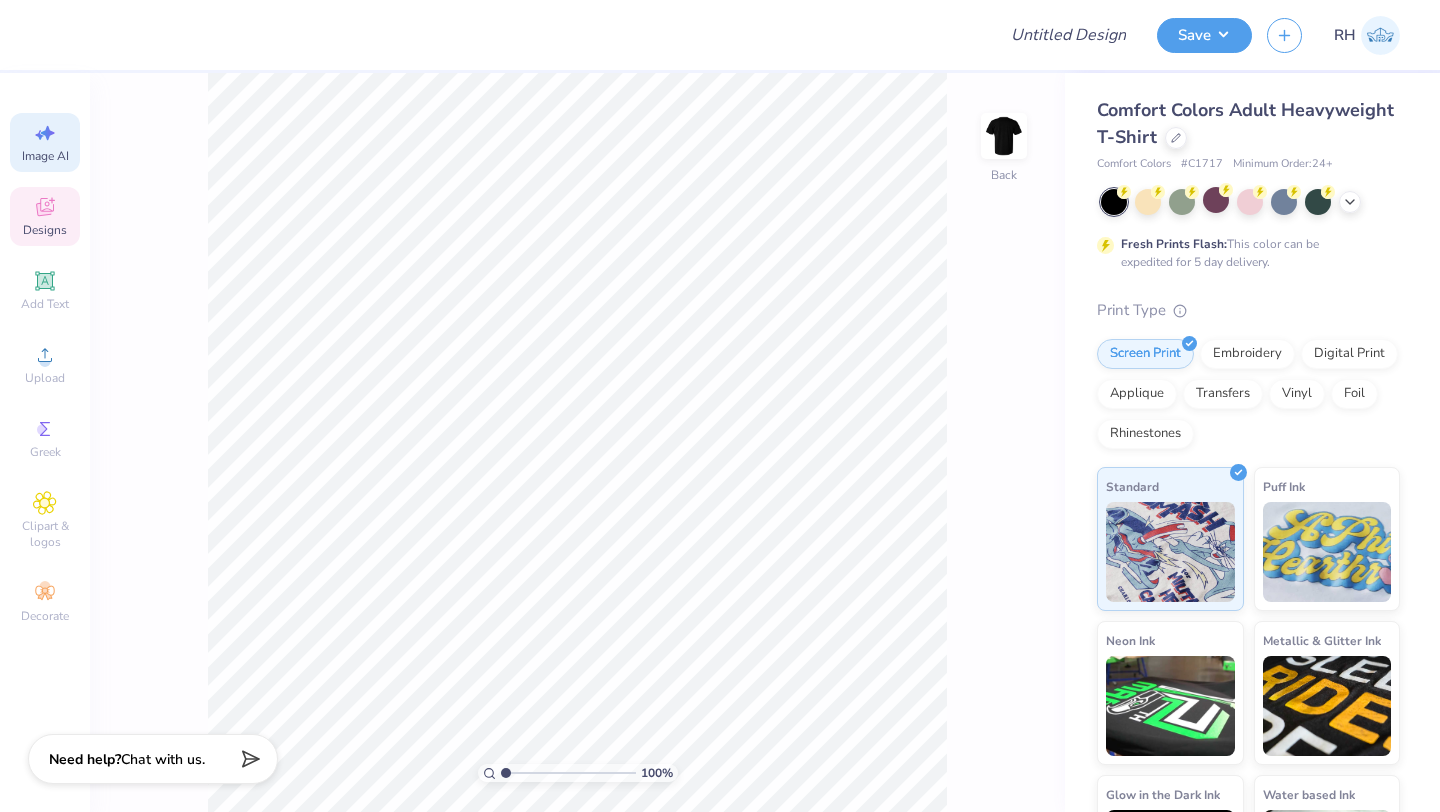click on "Designs" at bounding box center [45, 230] 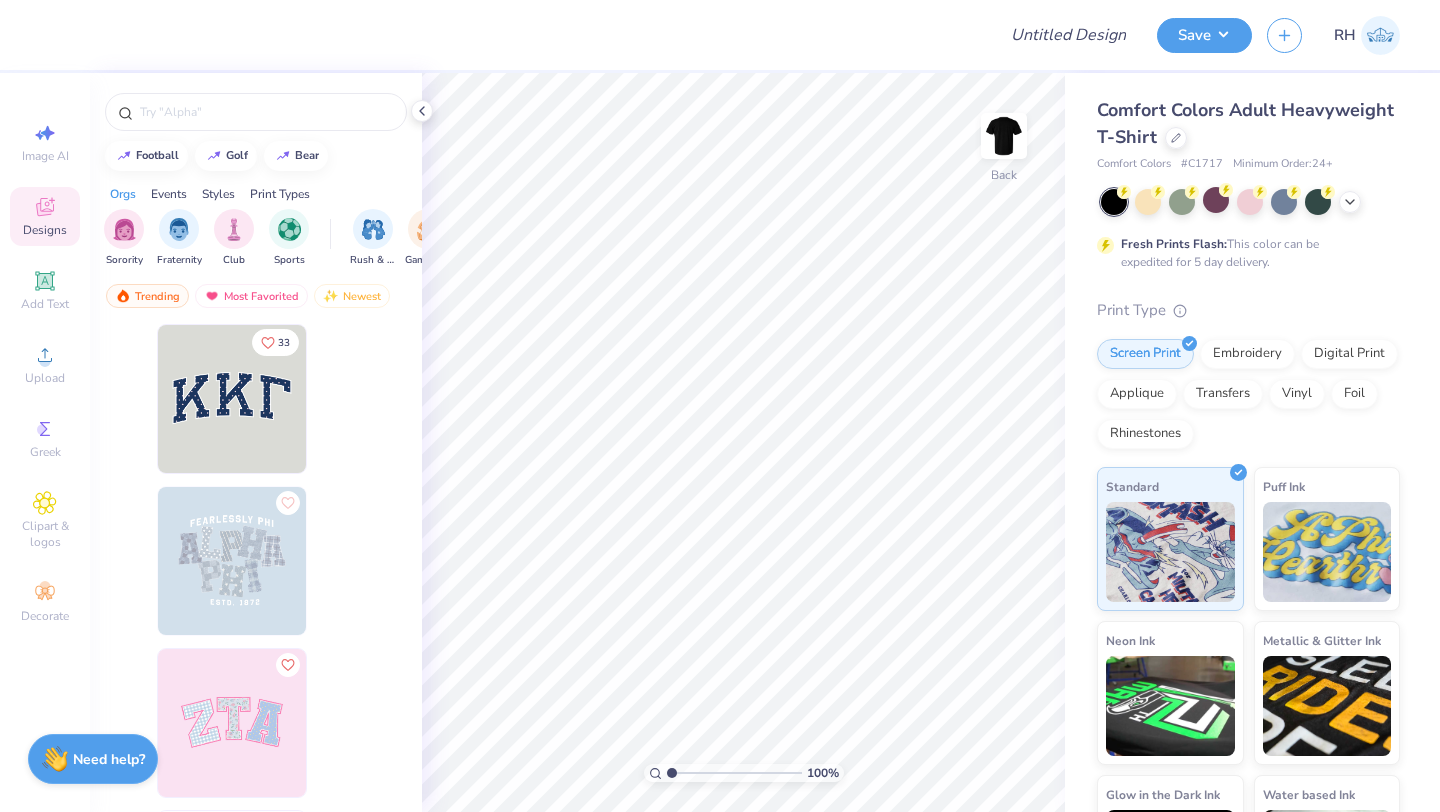 scroll, scrollTop: 0, scrollLeft: 0, axis: both 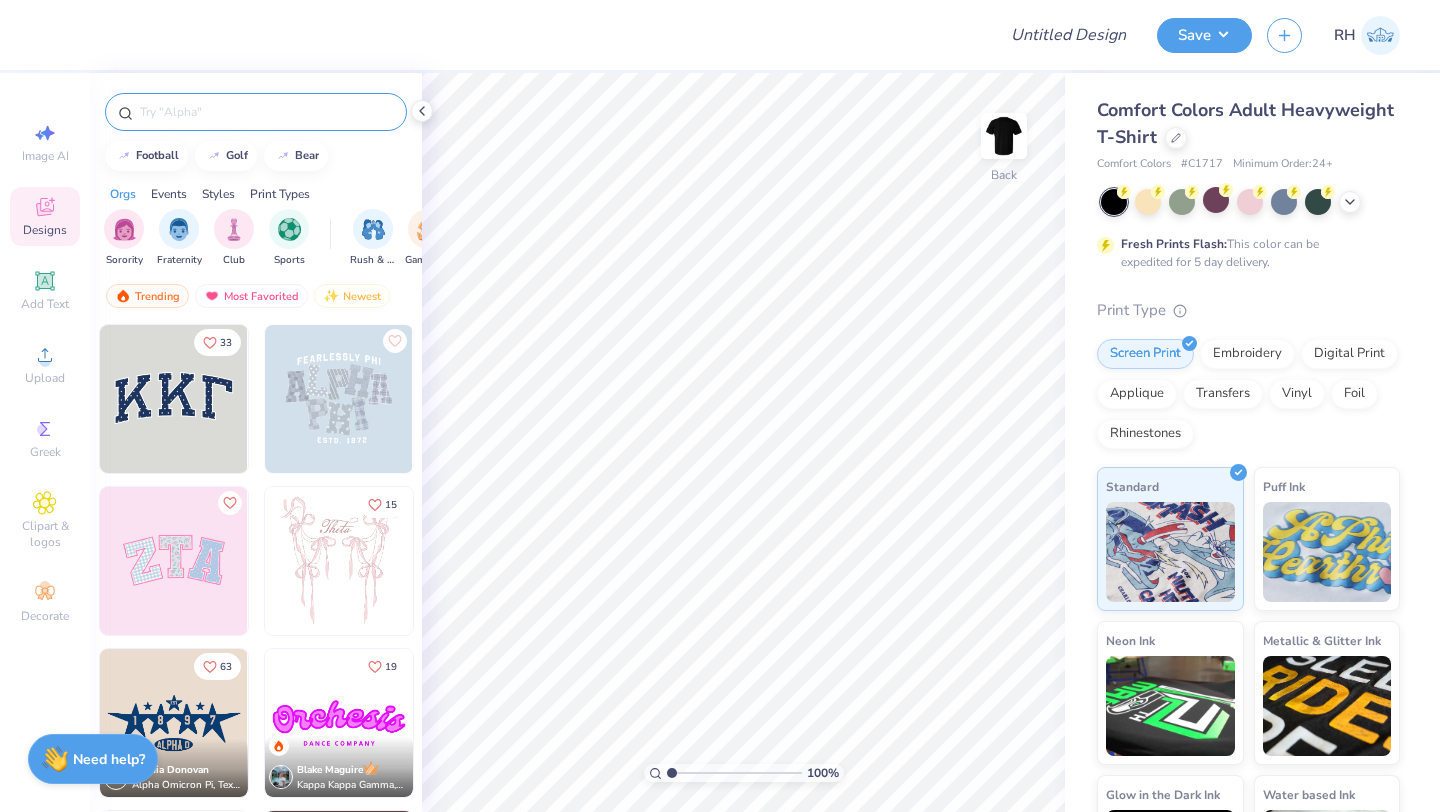 click at bounding box center (266, 112) 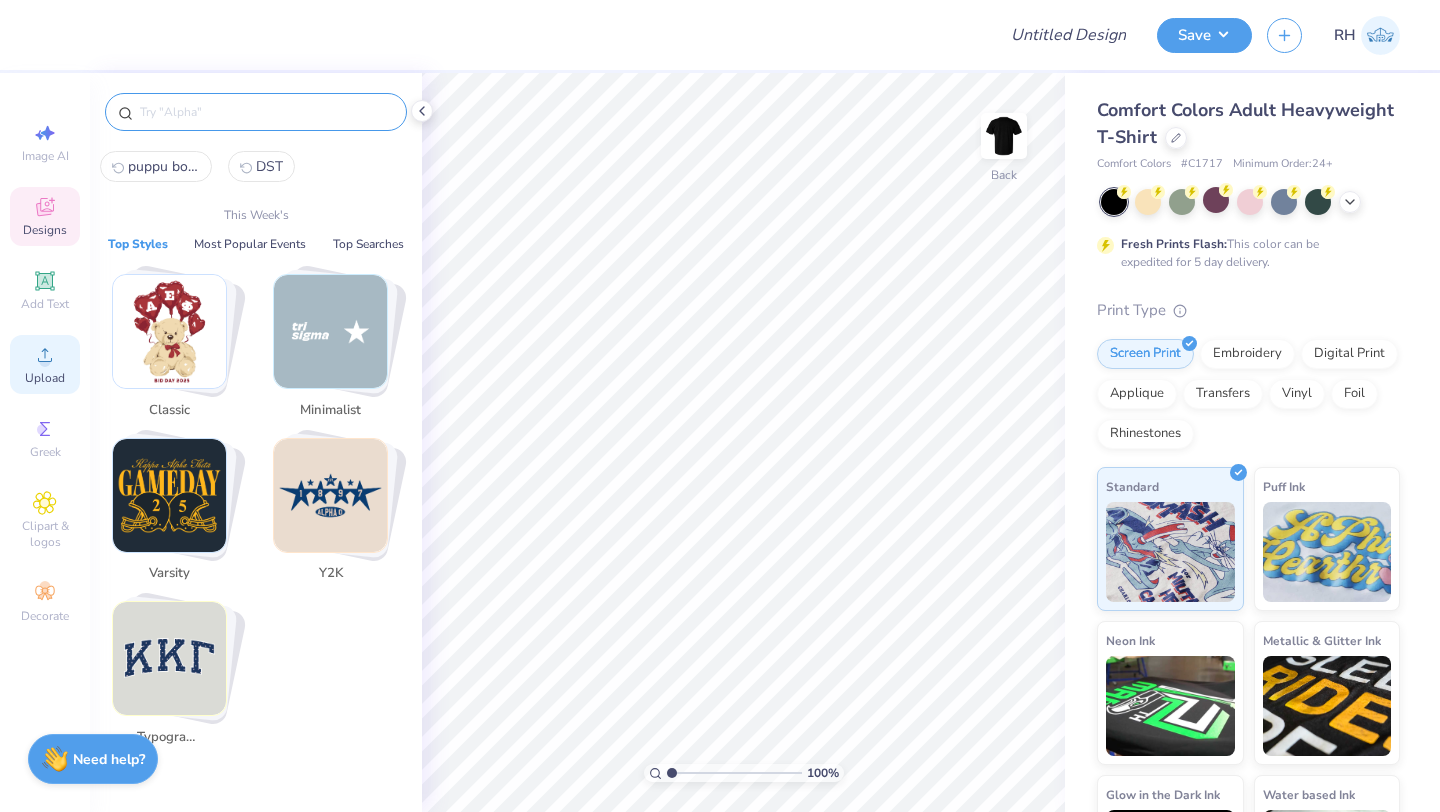 click on "Upload" at bounding box center [45, 378] 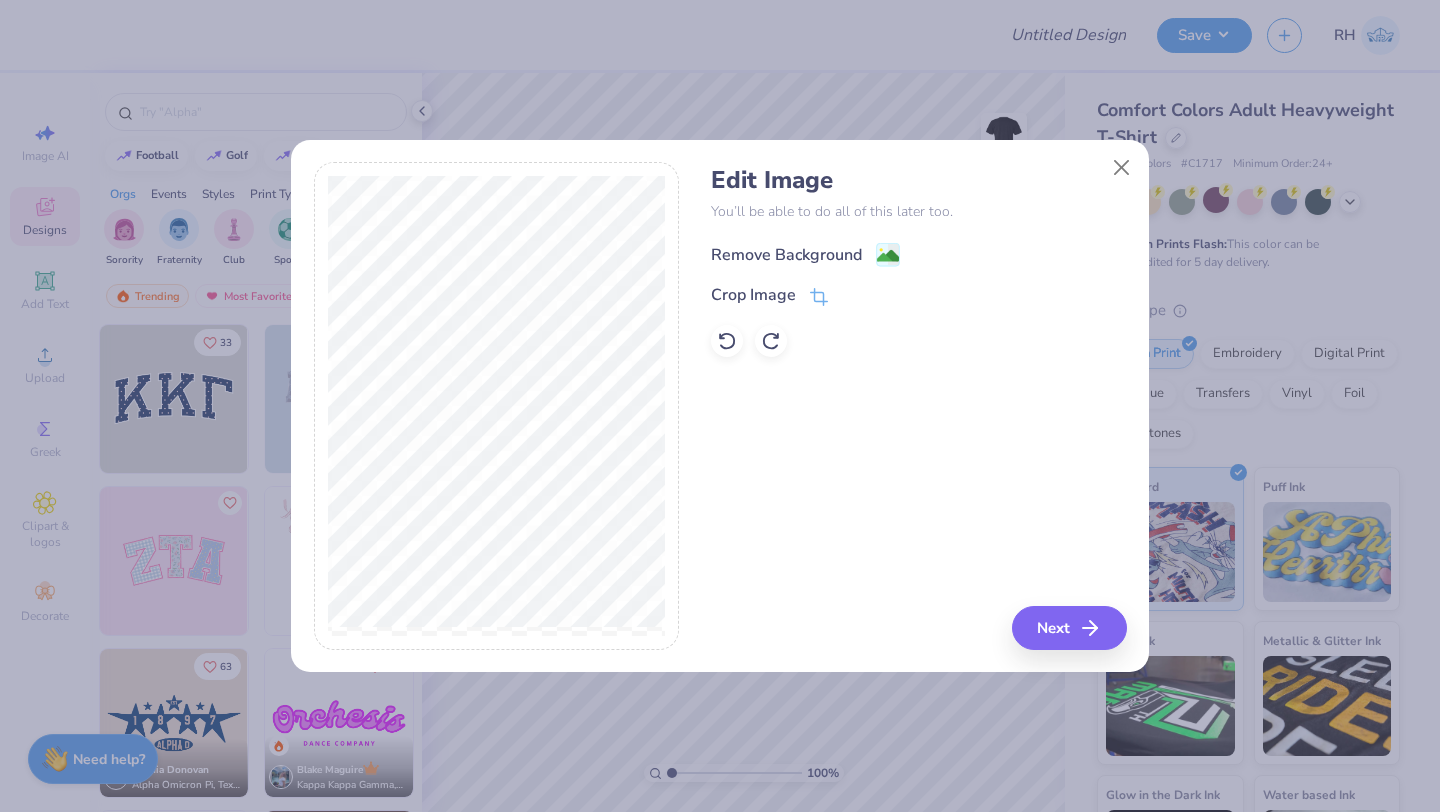 click on "Remove Background" at bounding box center (786, 255) 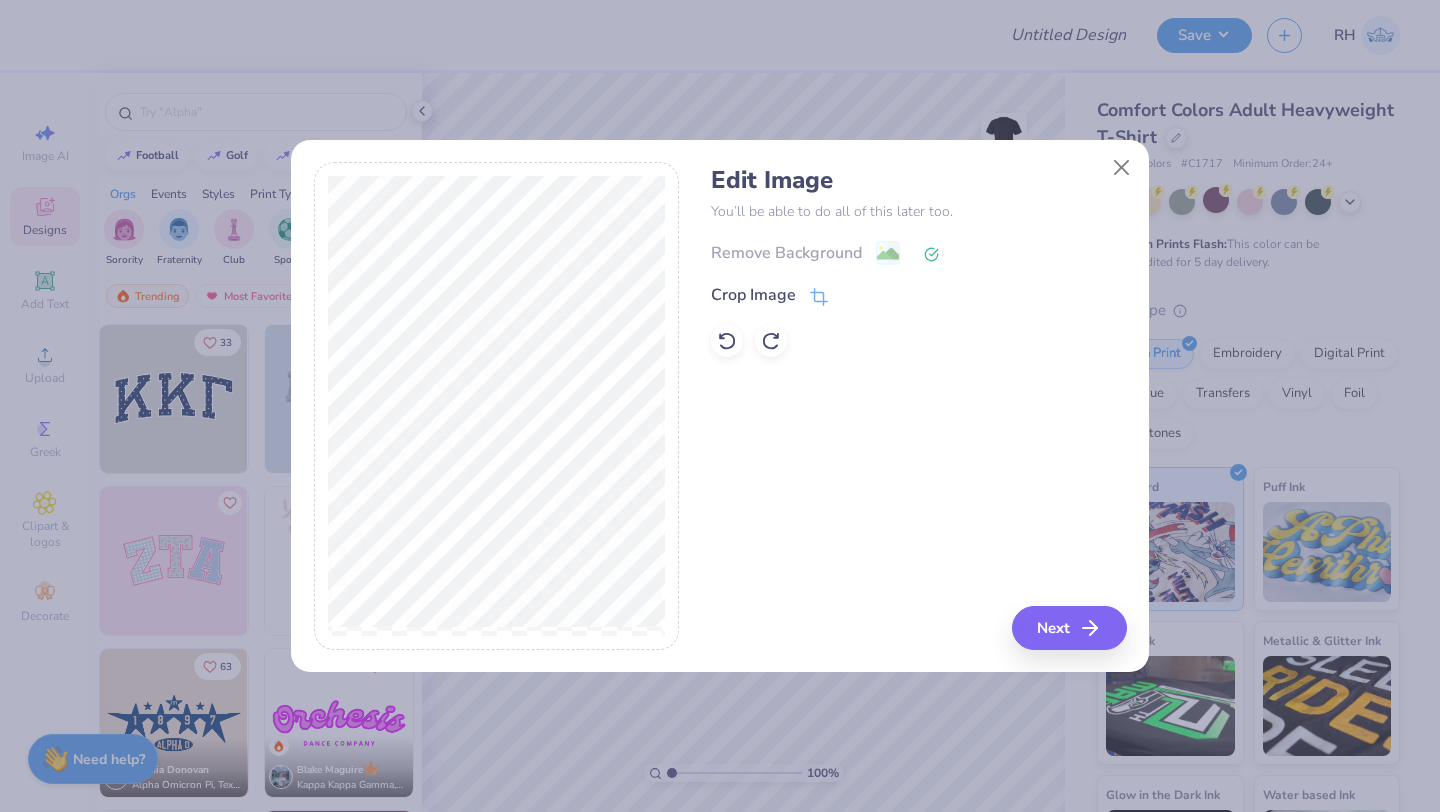 click 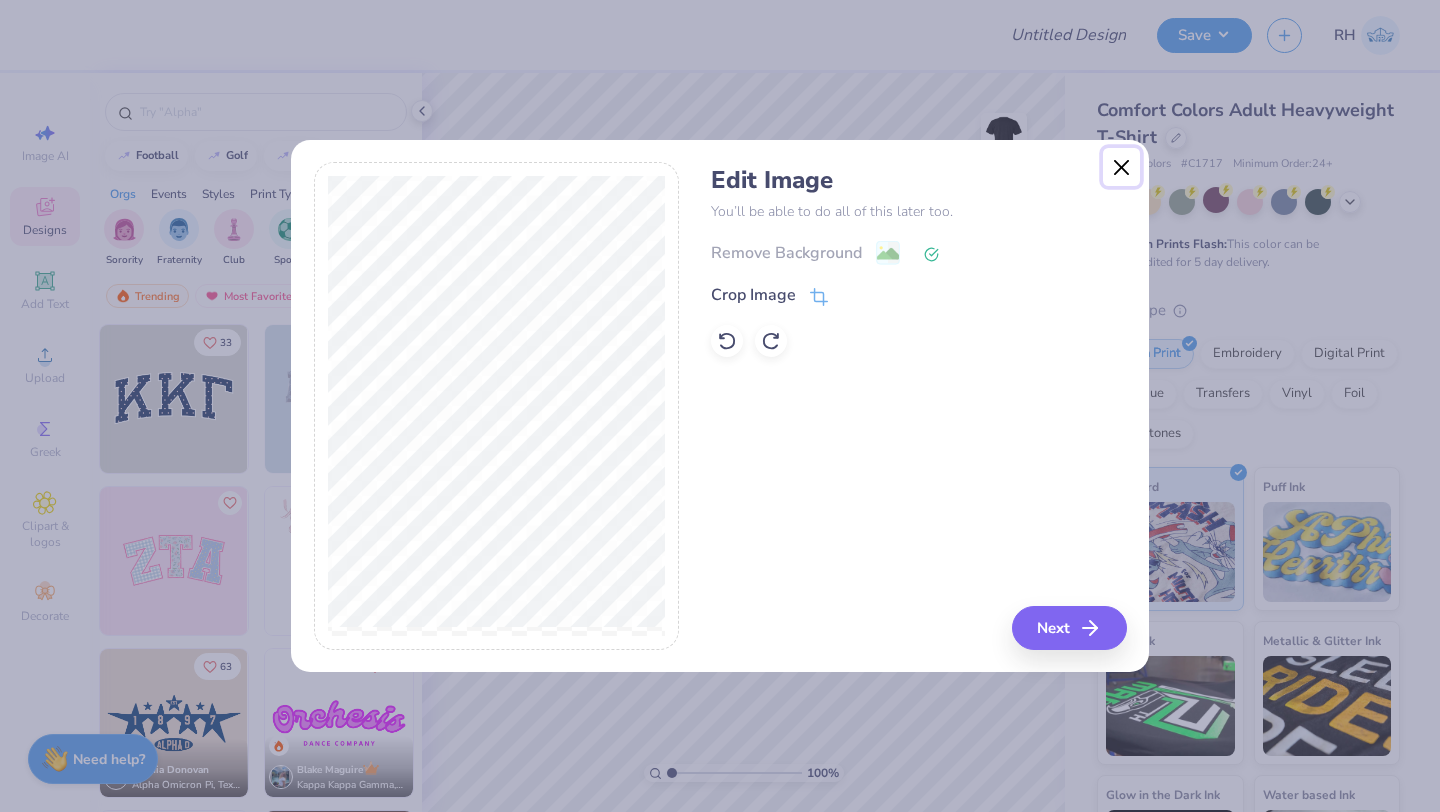 click at bounding box center (1122, 167) 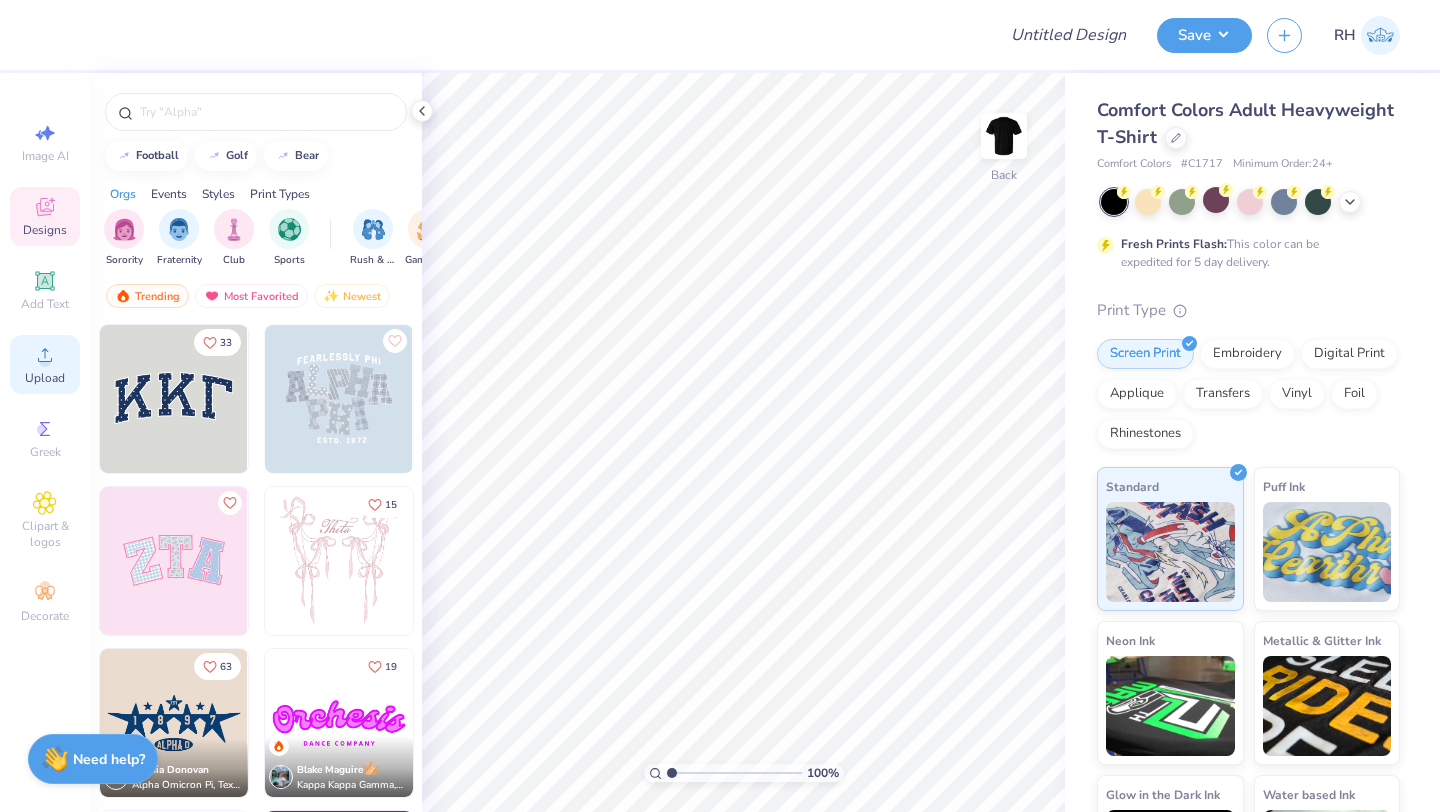 click on "Upload" at bounding box center [45, 378] 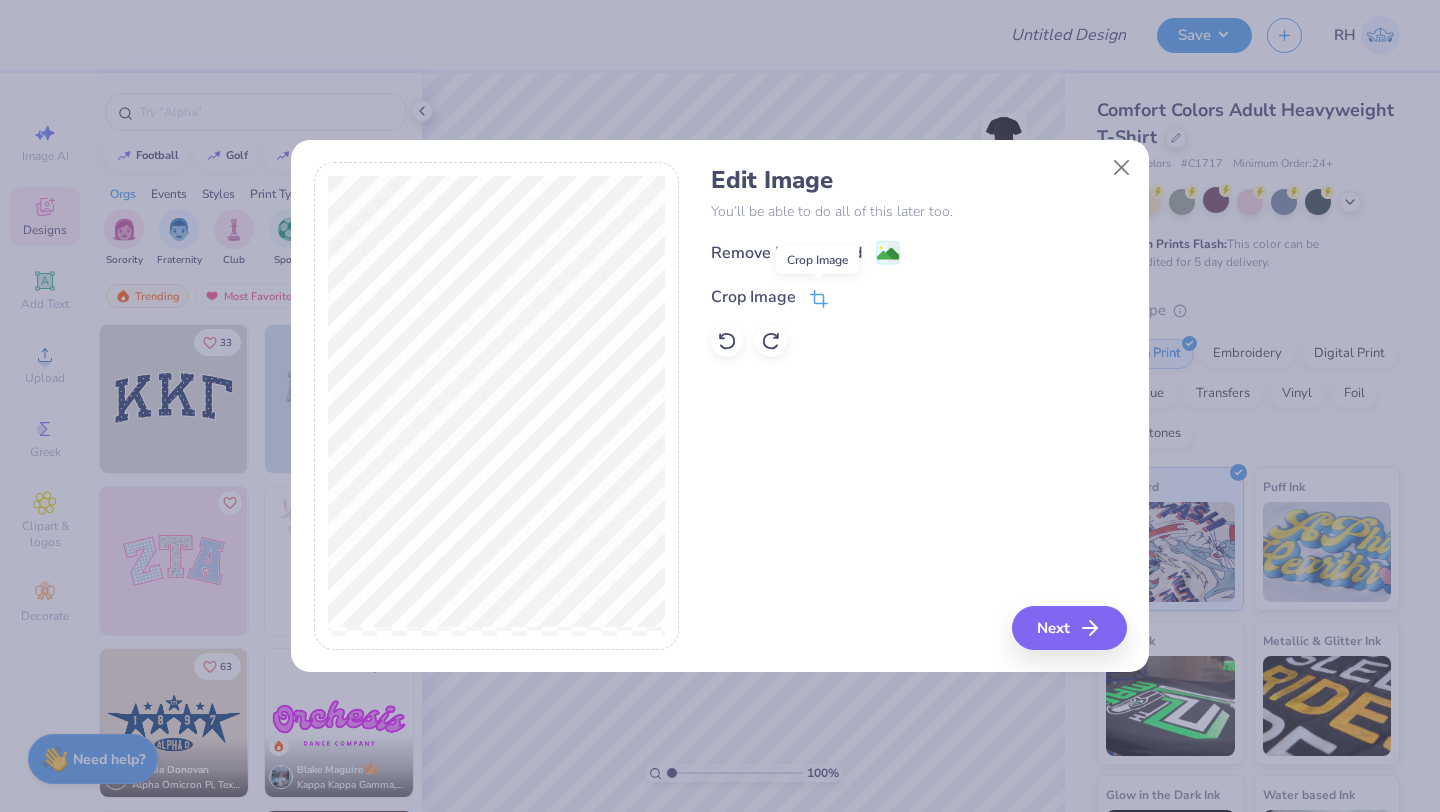 click 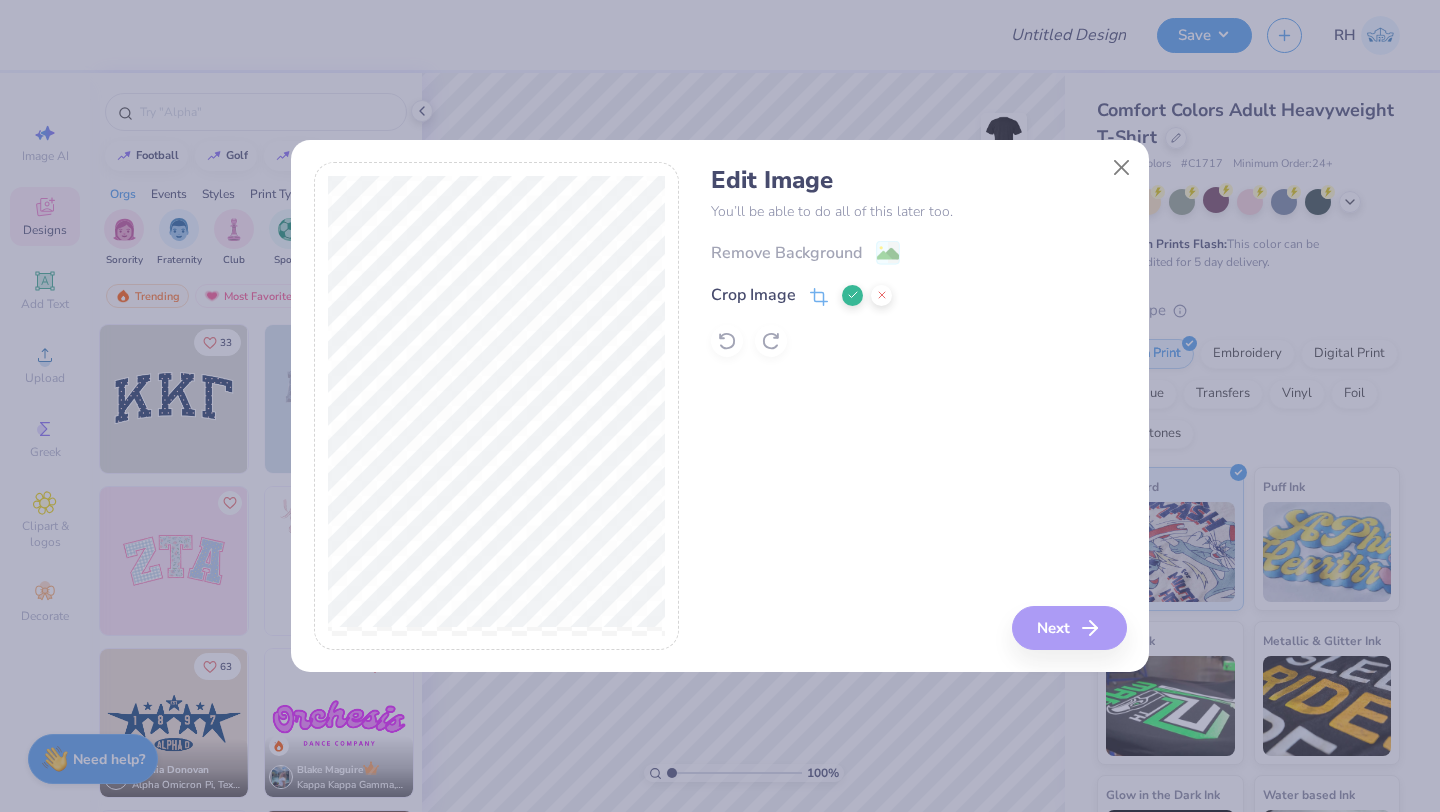click 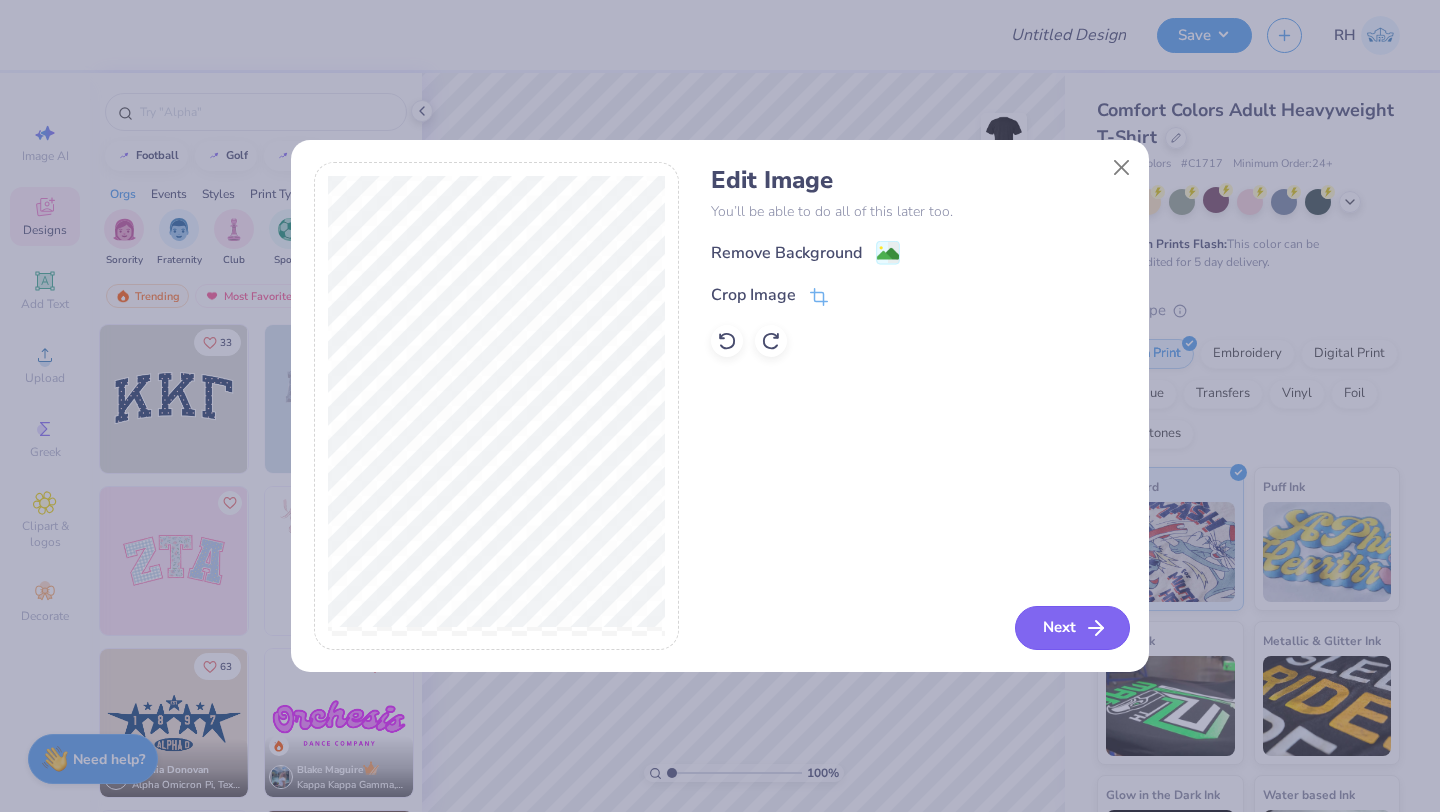 click on "Next" at bounding box center (1072, 628) 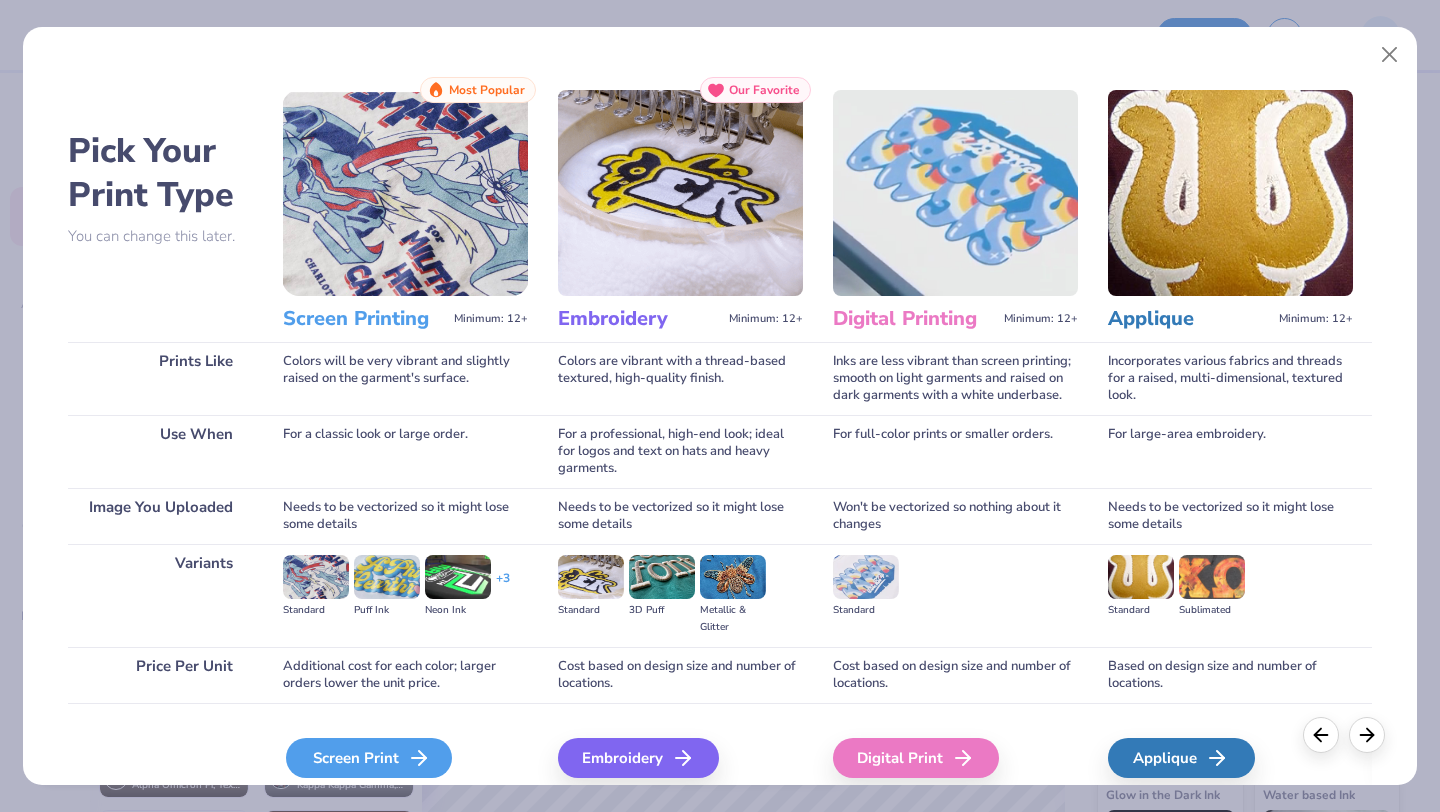 click on "Screen Print" at bounding box center (369, 758) 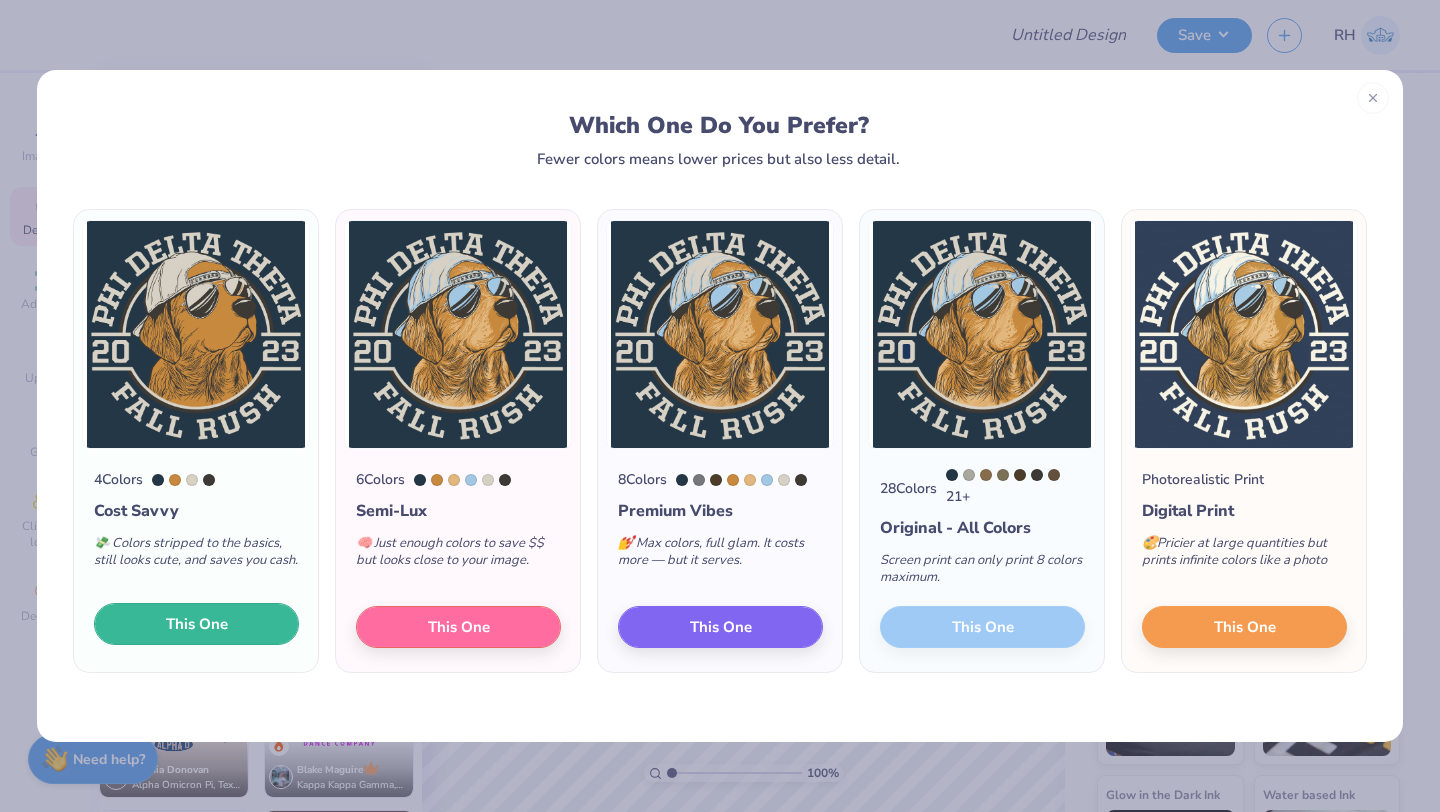 click on "This One" at bounding box center [196, 624] 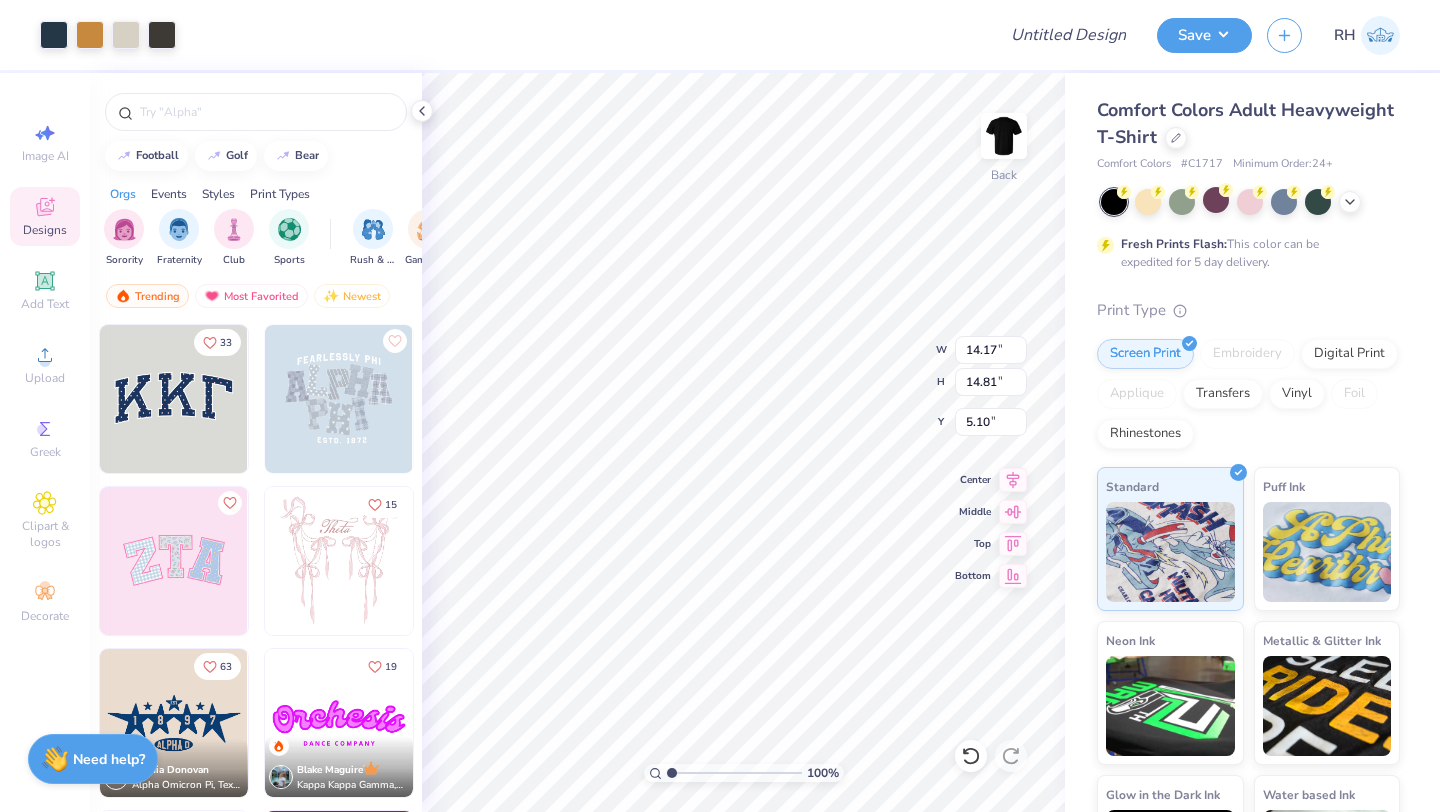 type on "3.00" 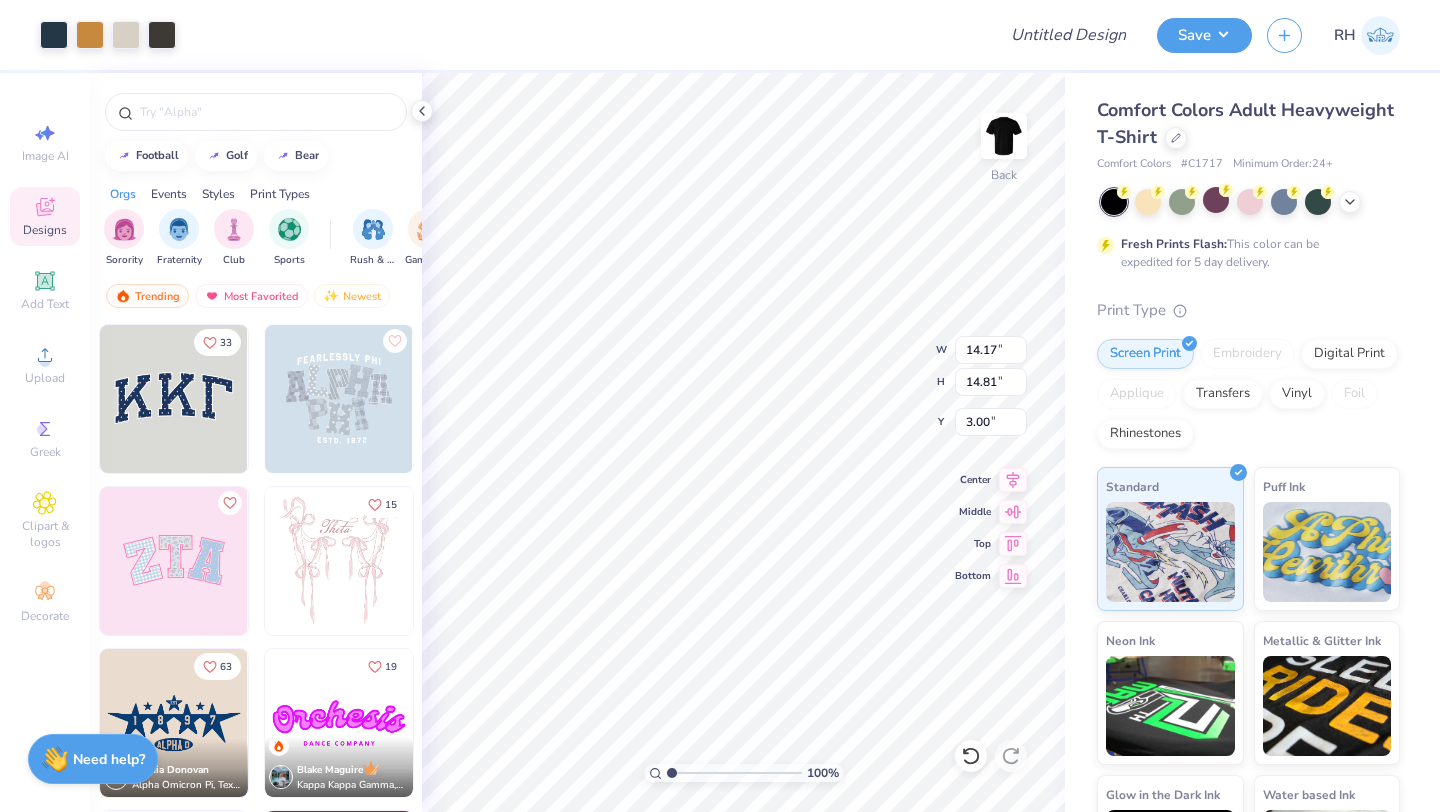 type on "13.43" 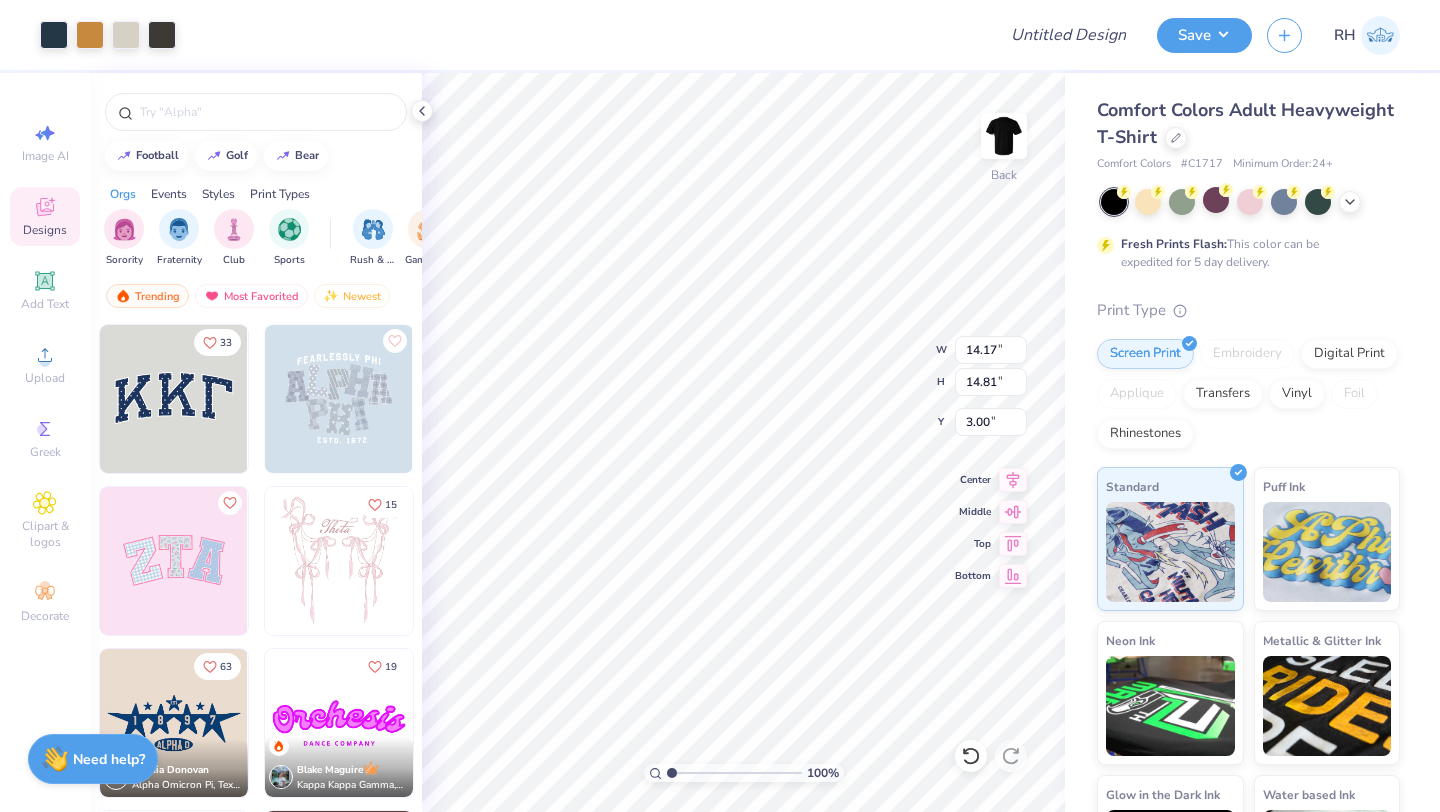 type on "14.03" 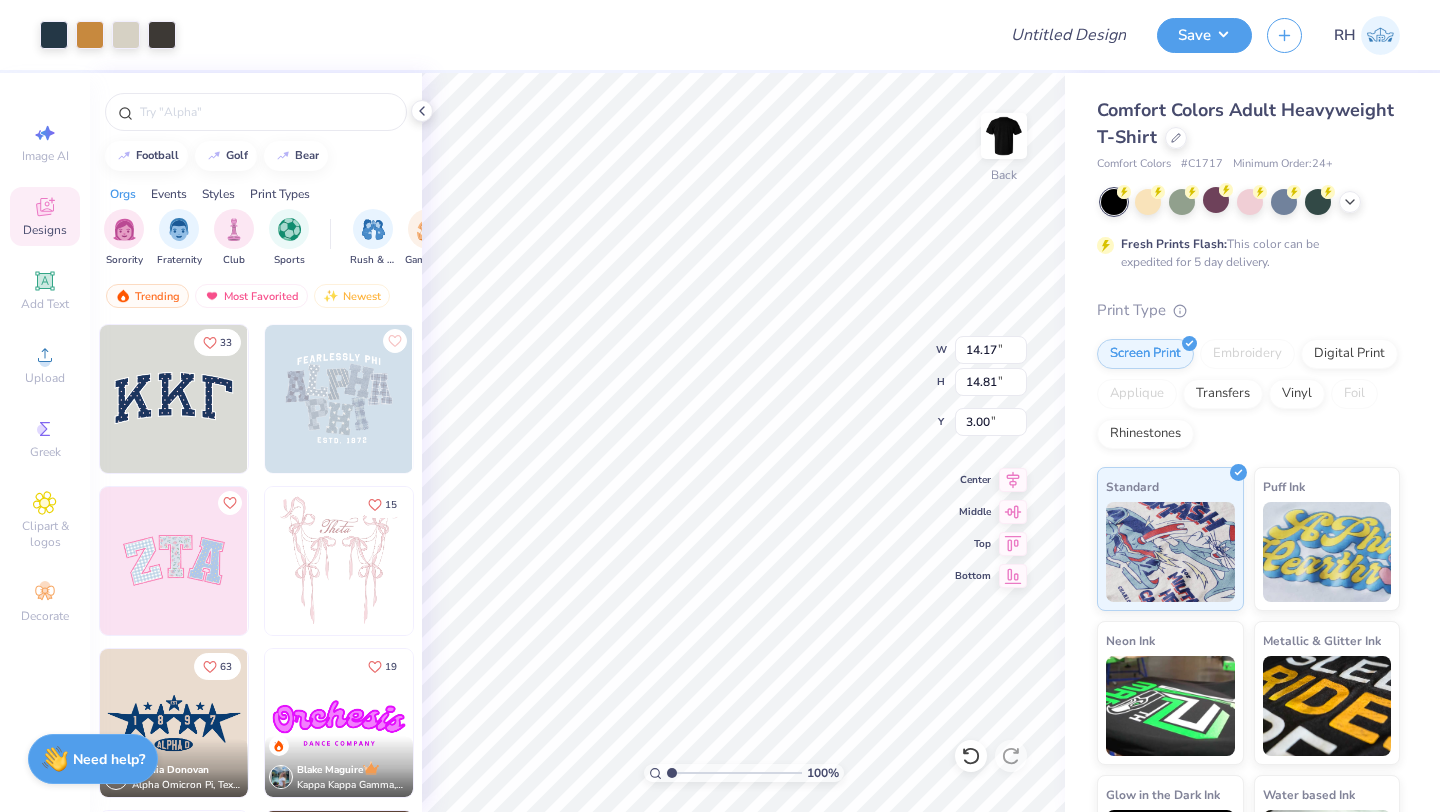 type on "3.77" 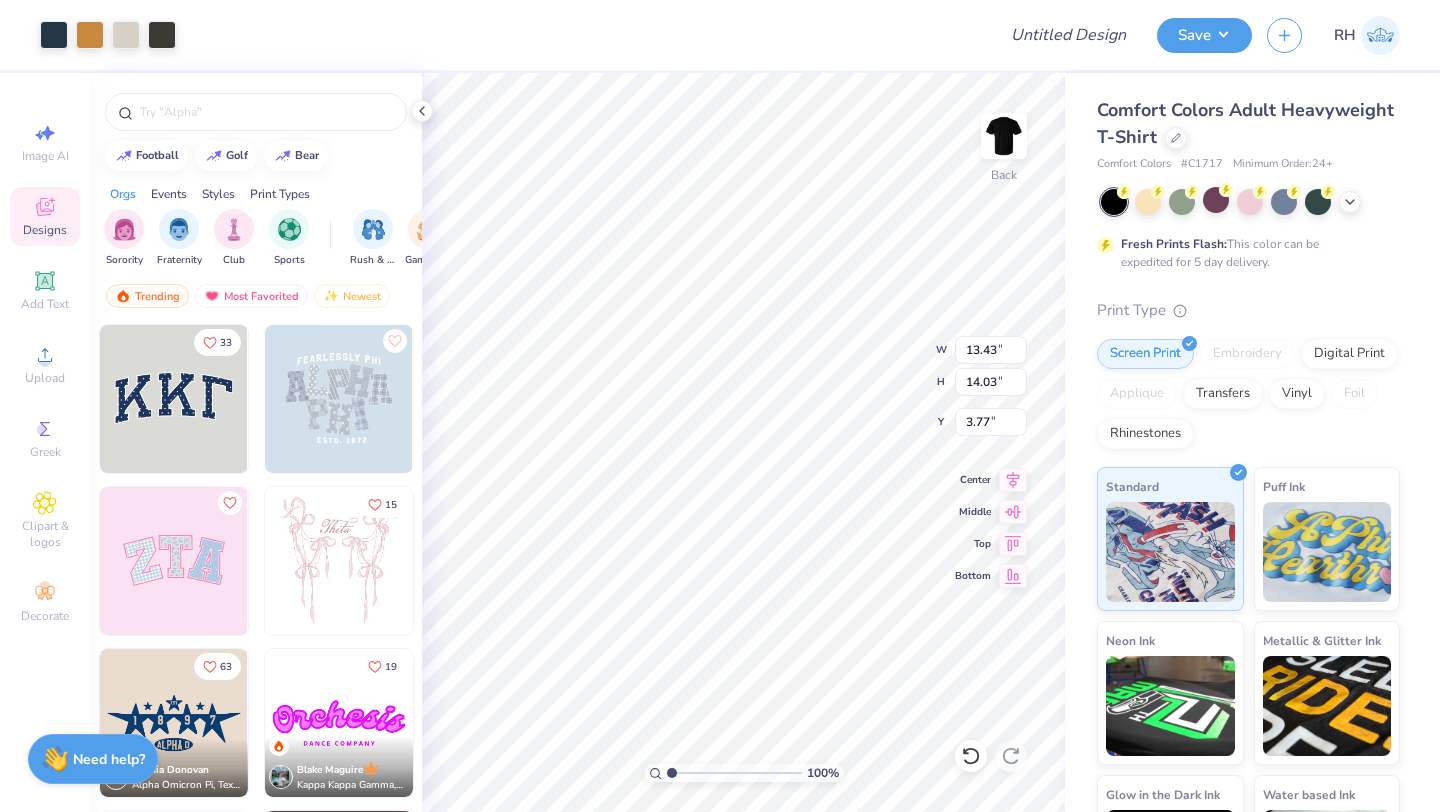 type on "12.94" 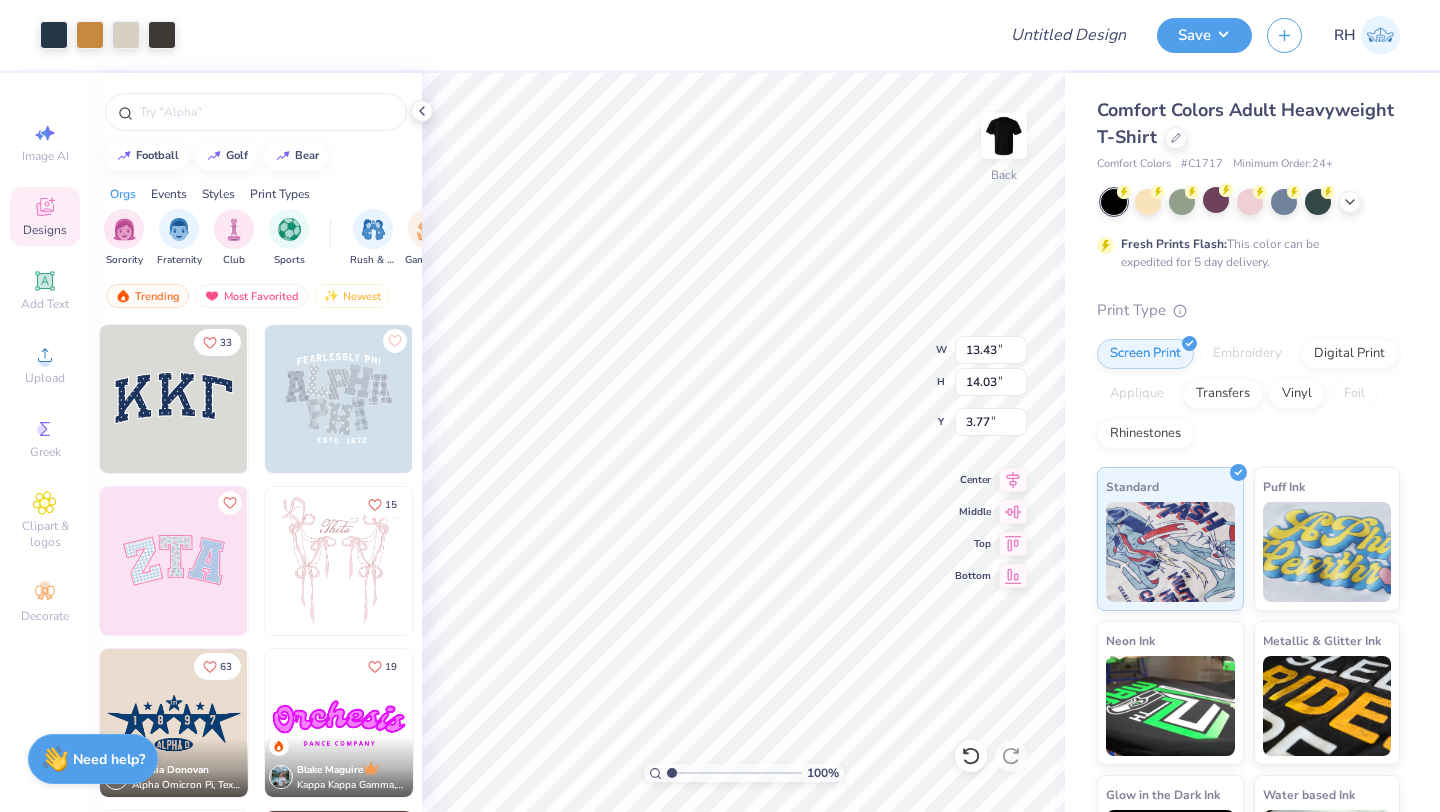 type on "13.51" 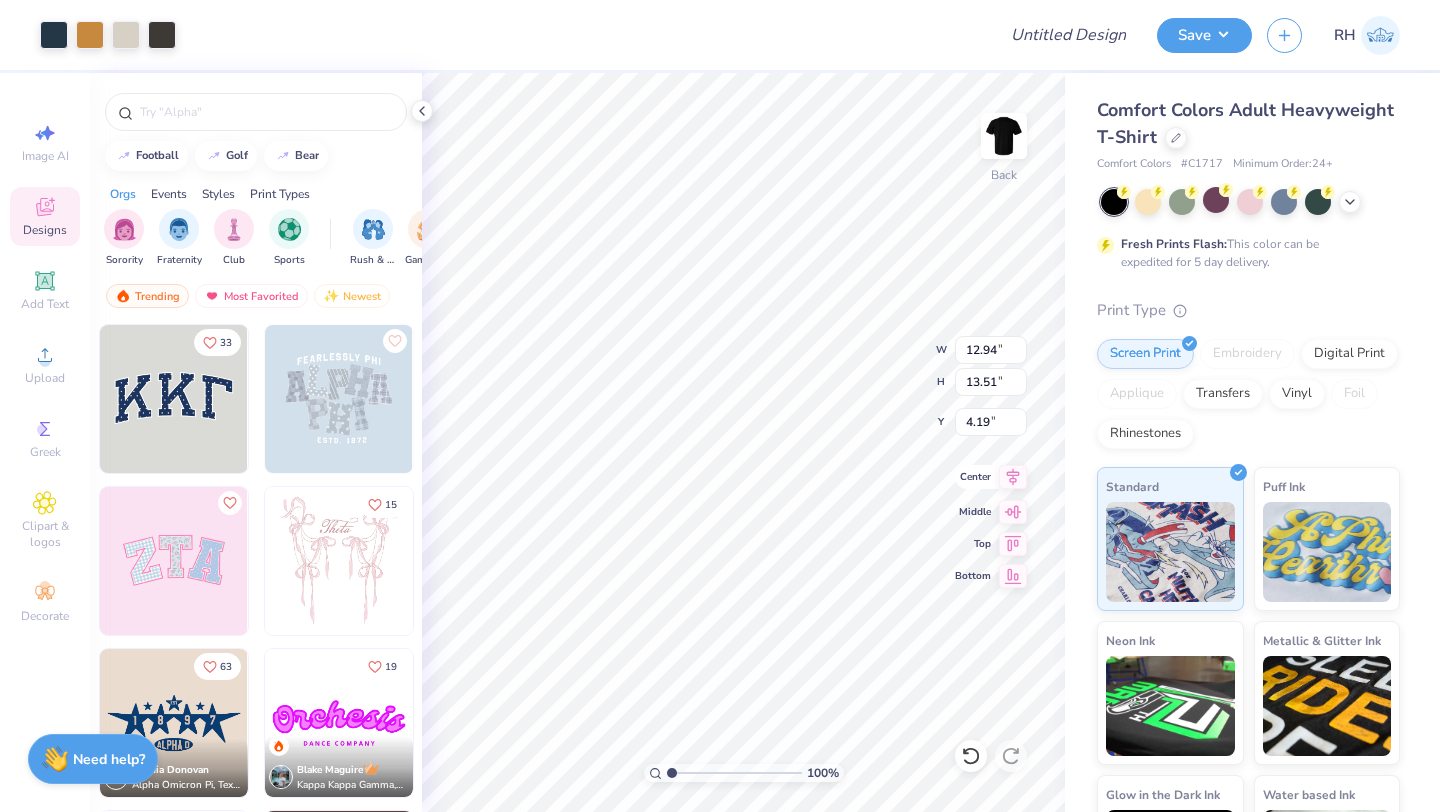 click 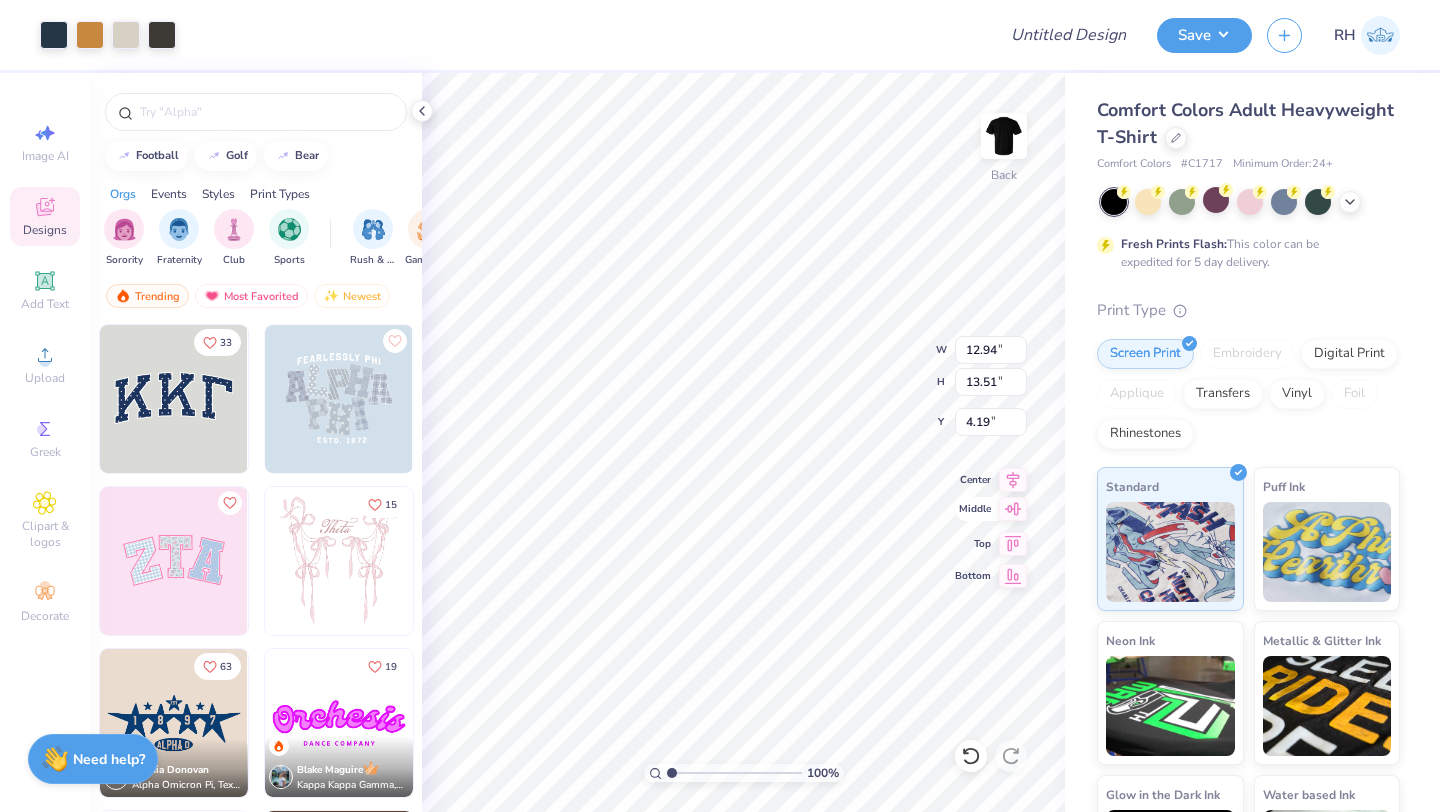 click 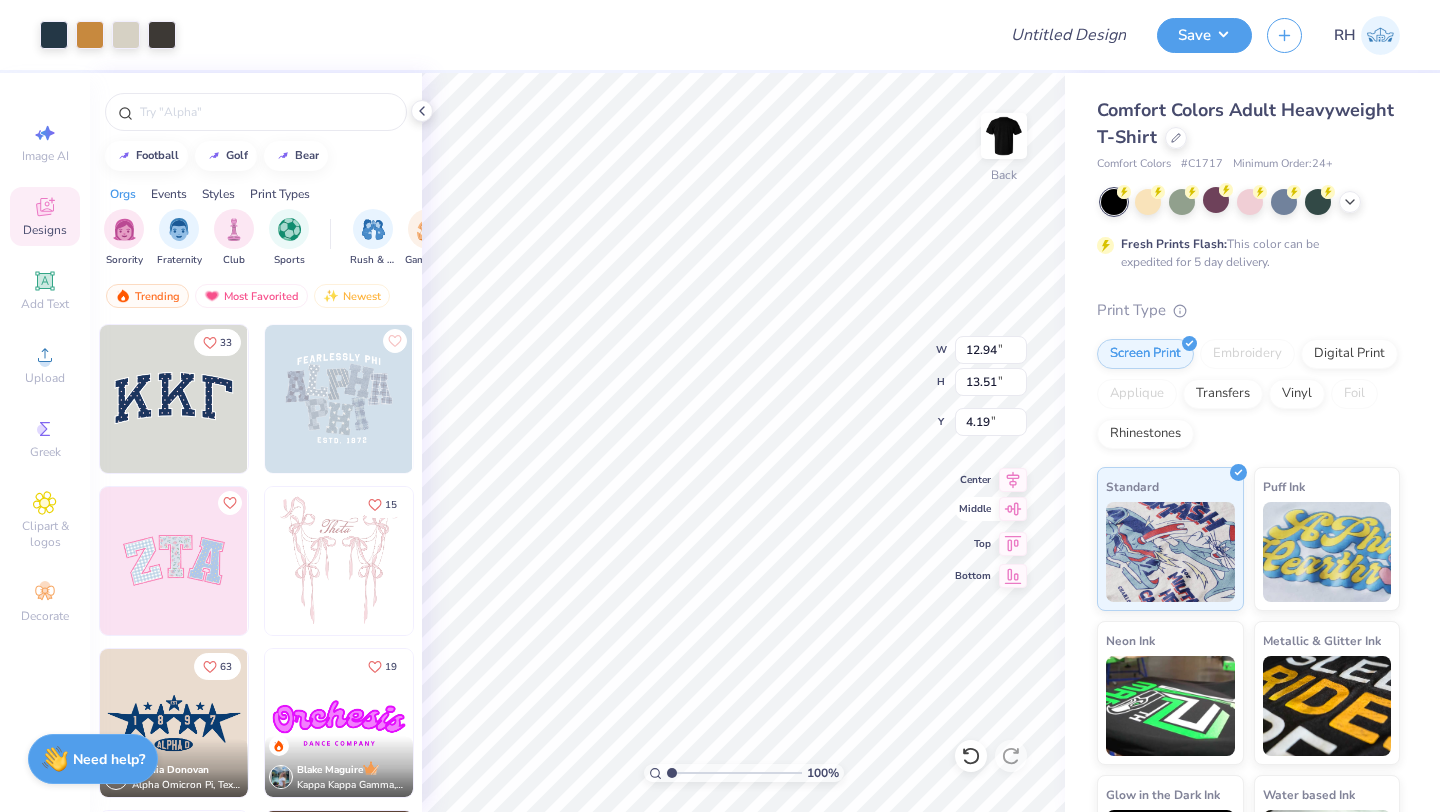type on "5.74" 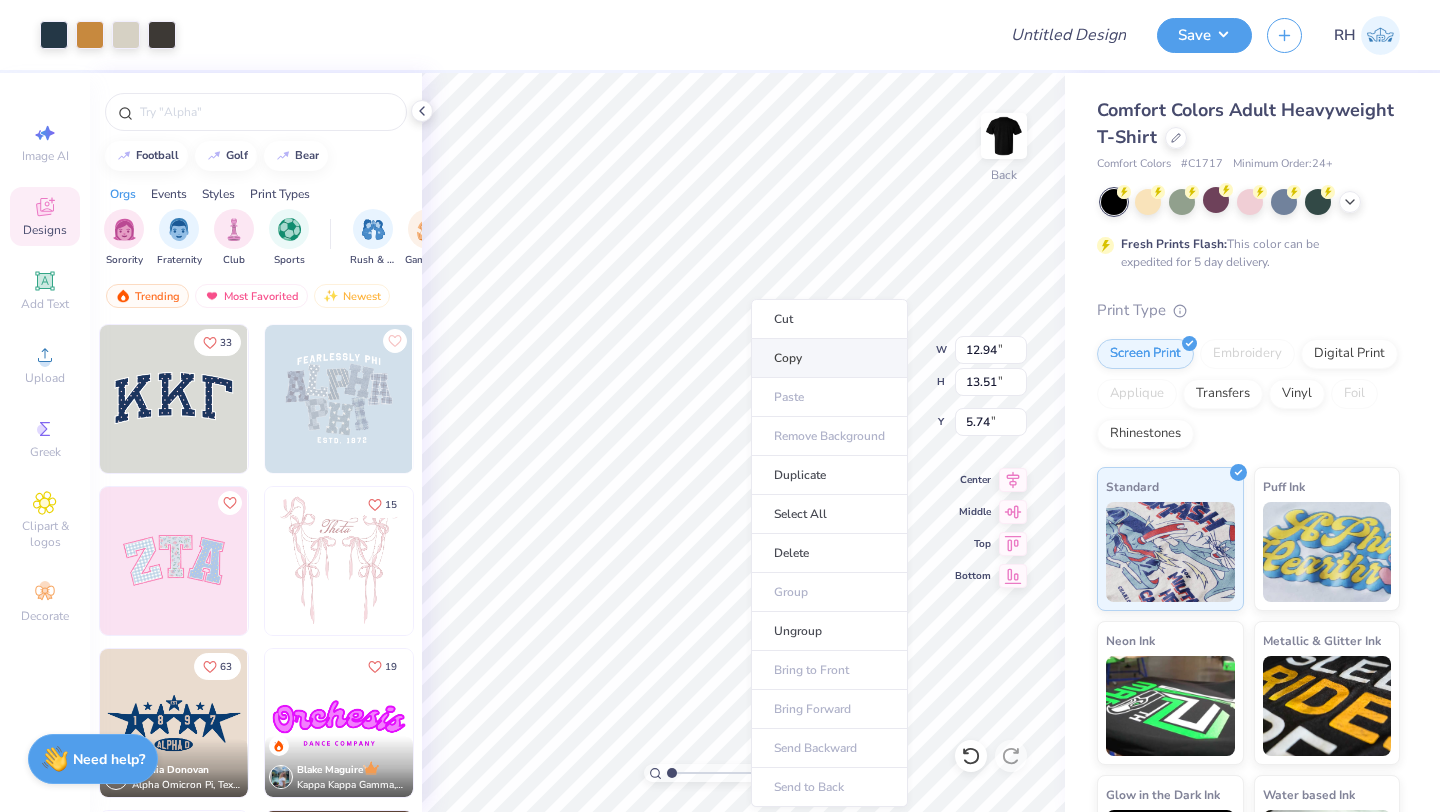 click on "Copy" at bounding box center (829, 358) 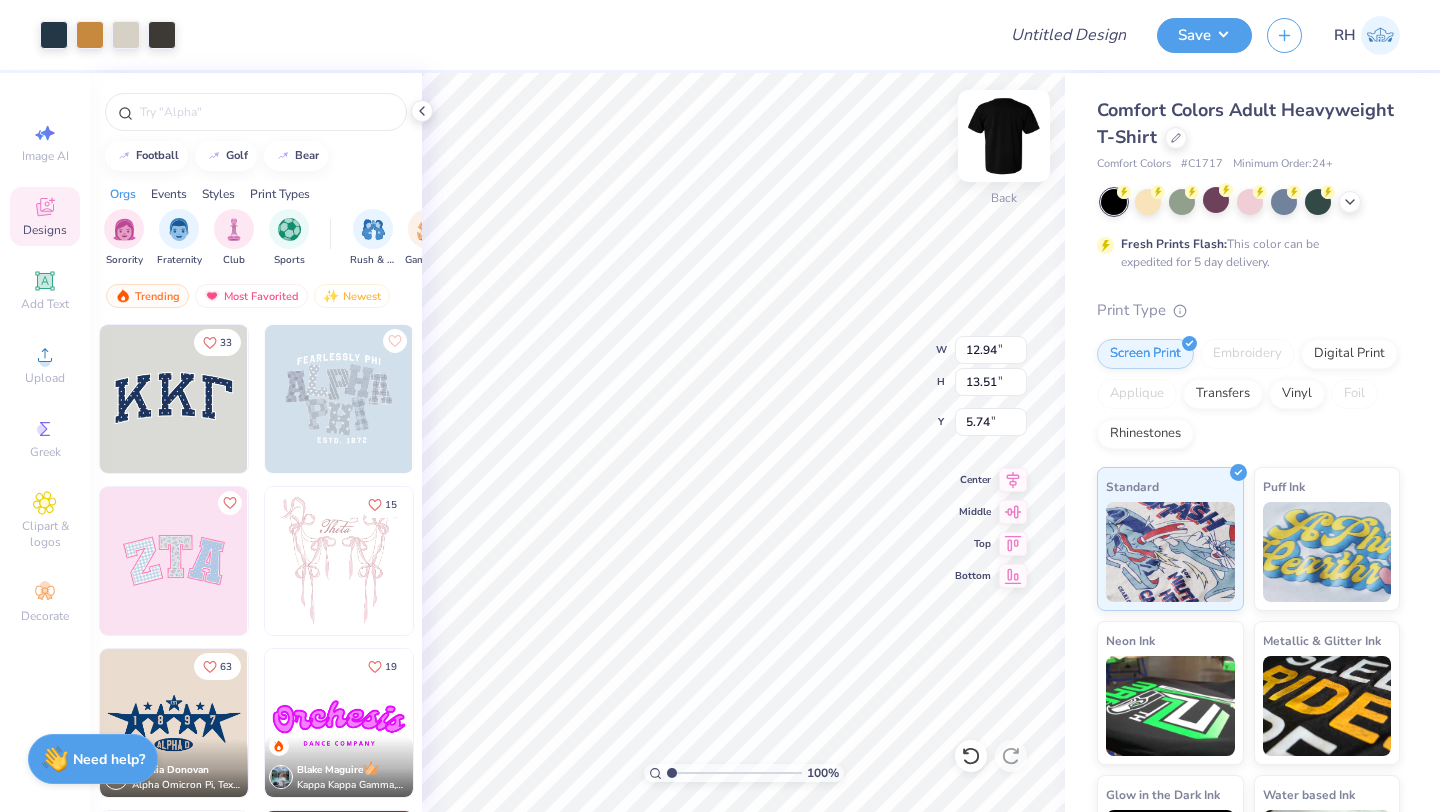 click at bounding box center [1004, 136] 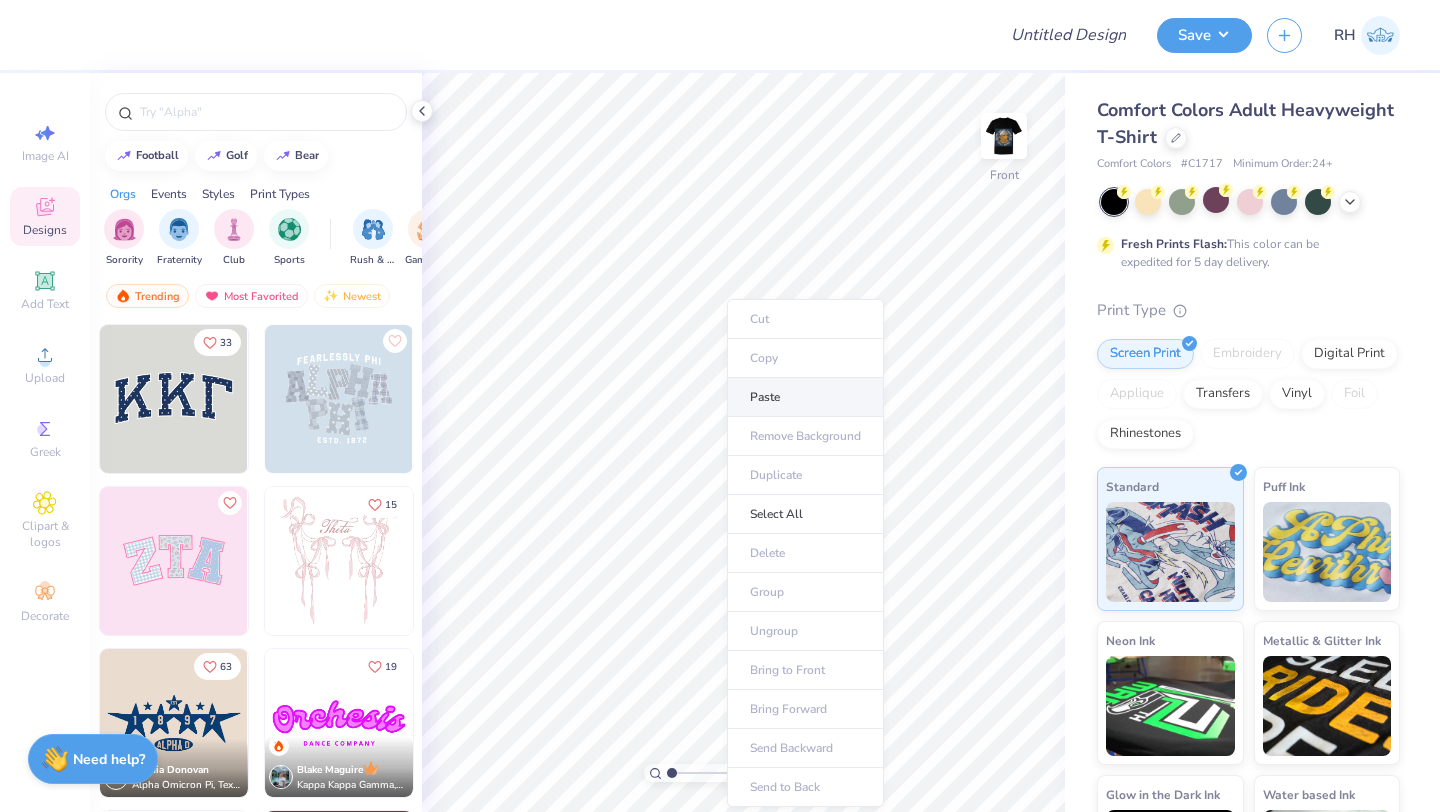 click on "Paste" at bounding box center [805, 397] 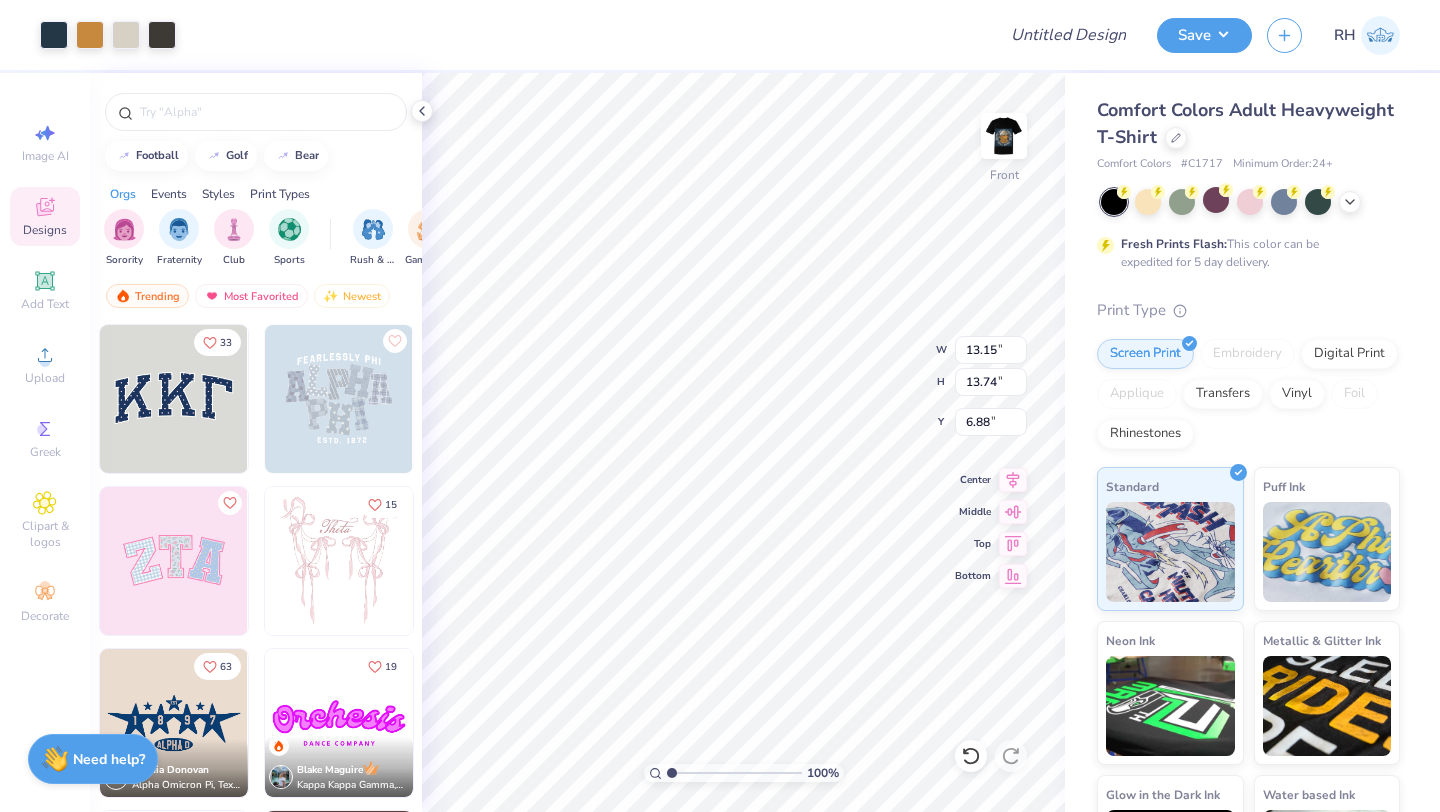 type on "6.88" 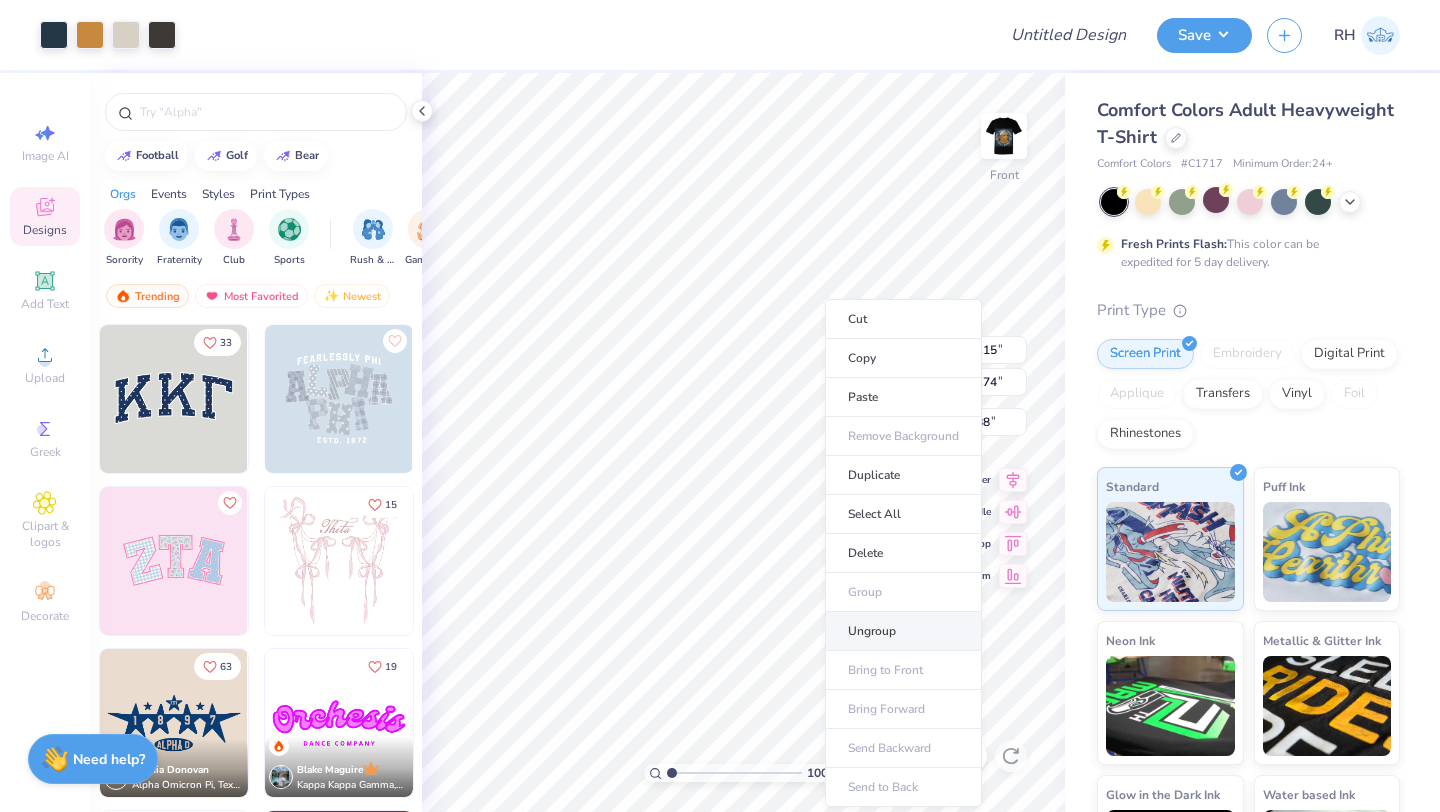 click on "Ungroup" at bounding box center [903, 631] 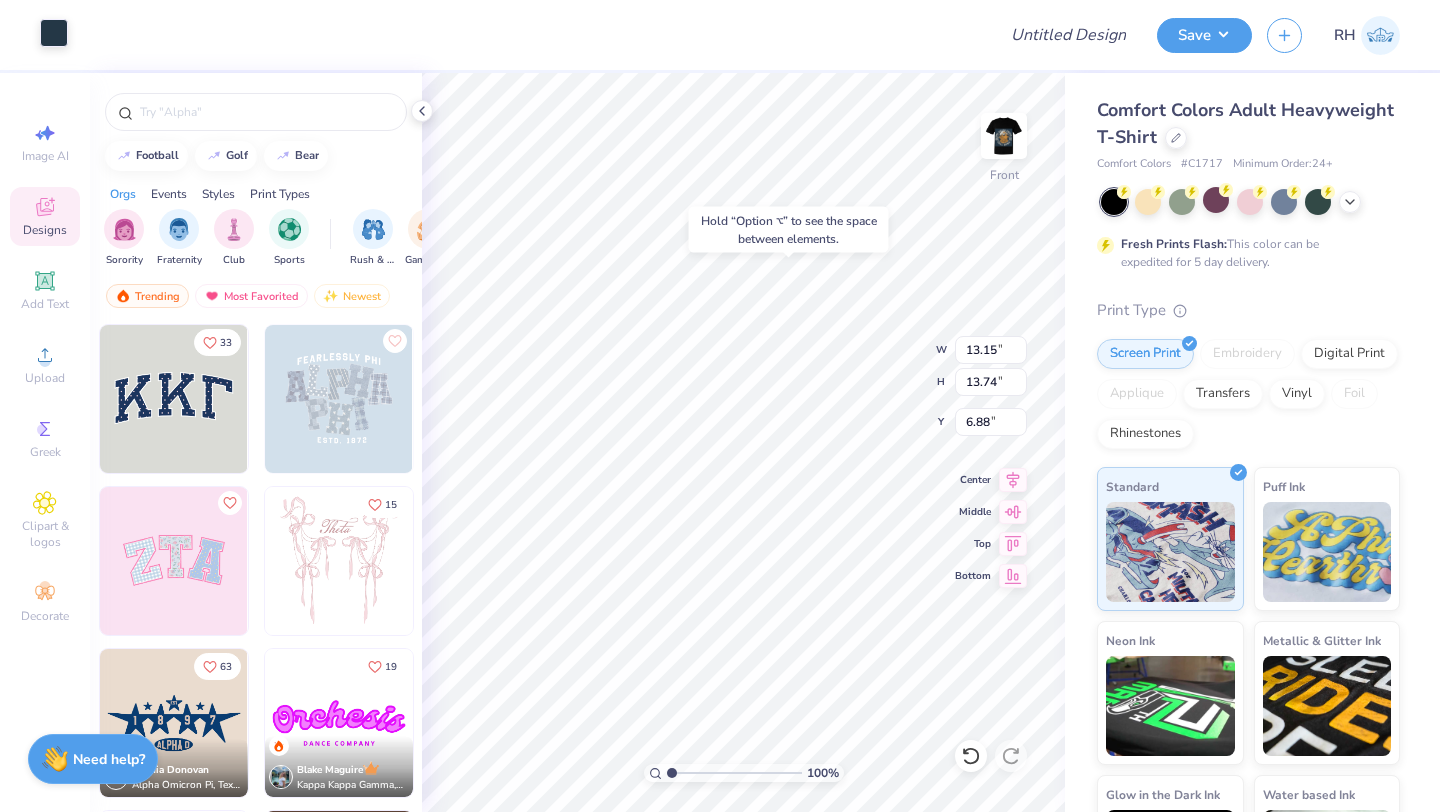 click at bounding box center (54, 33) 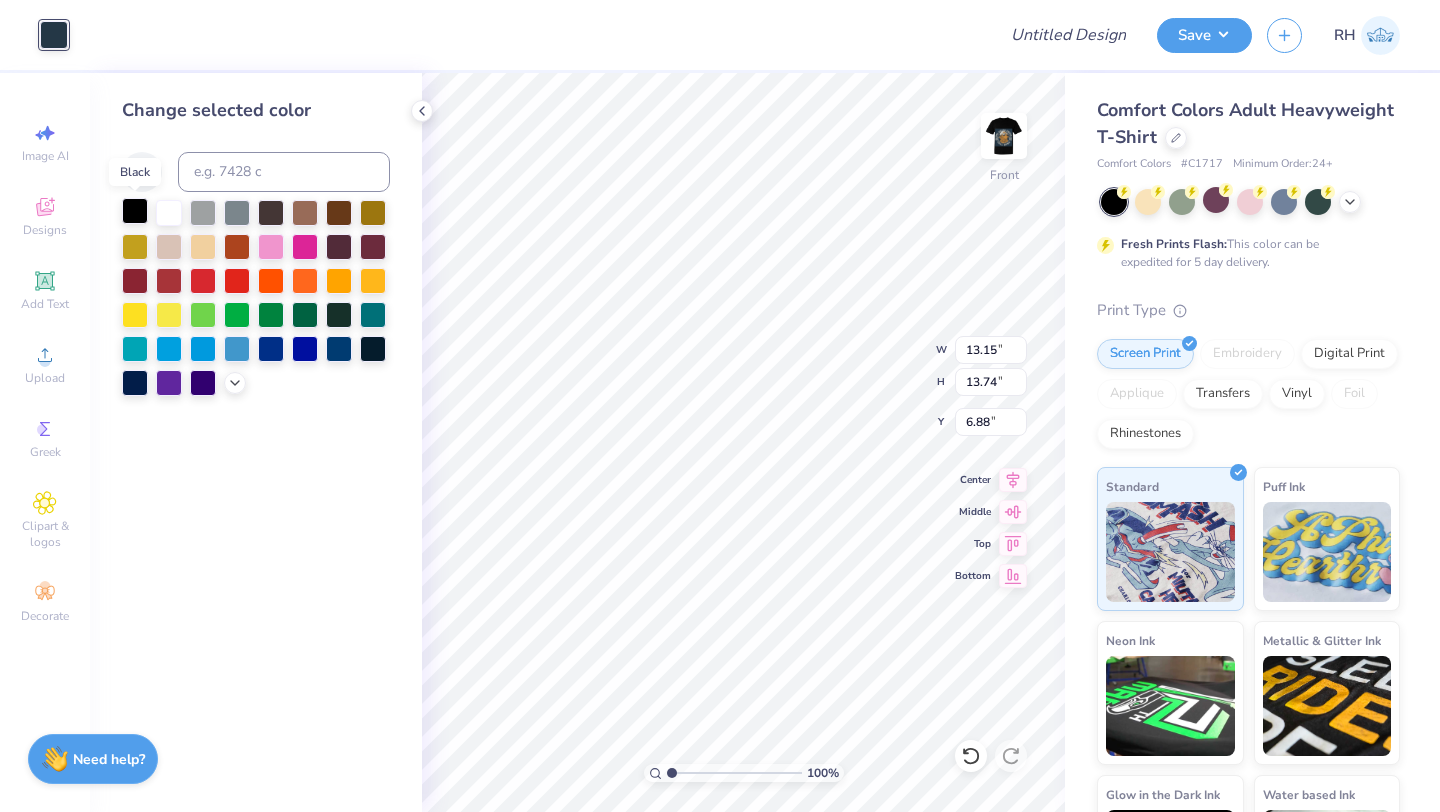 click at bounding box center (135, 211) 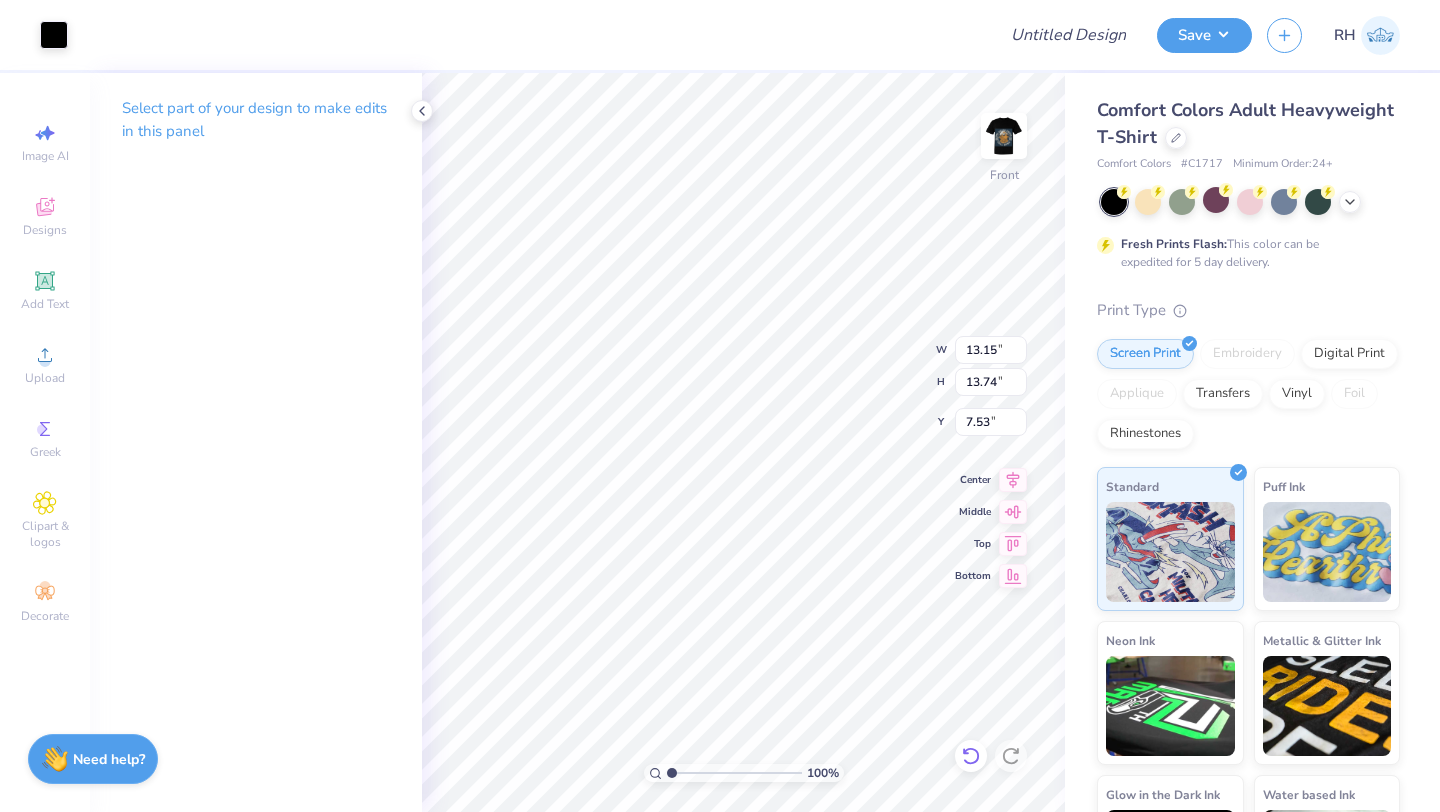 click 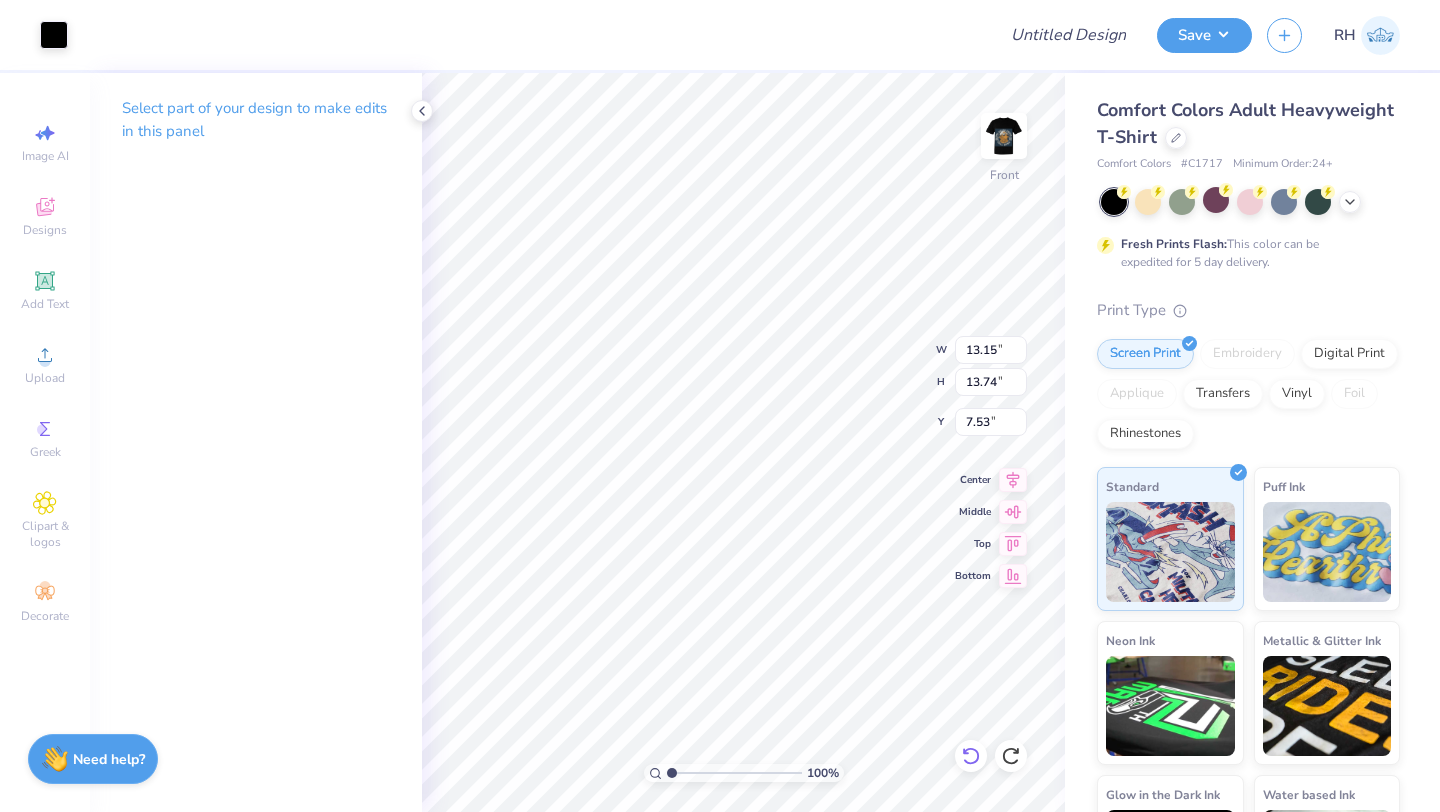 type on "6.88" 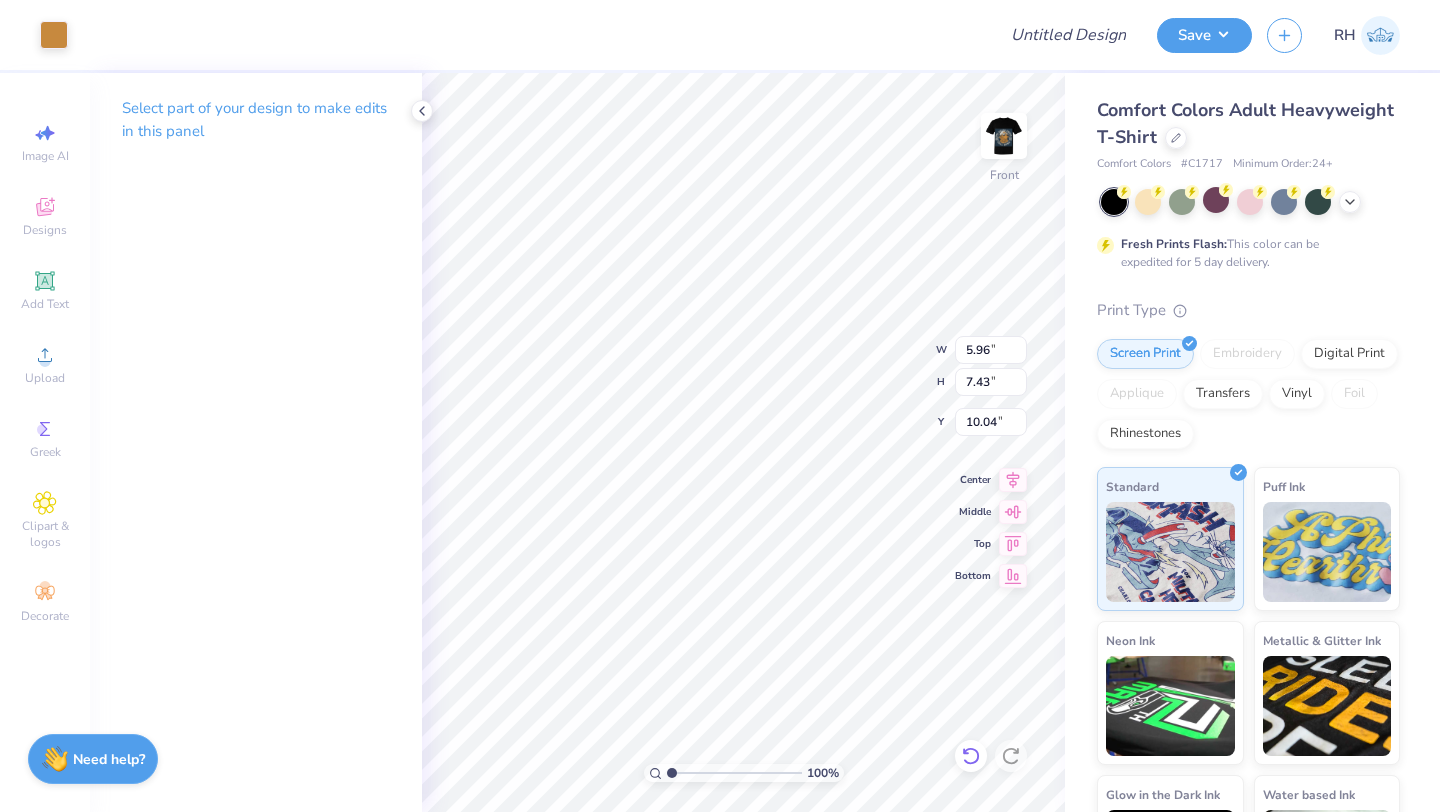 click 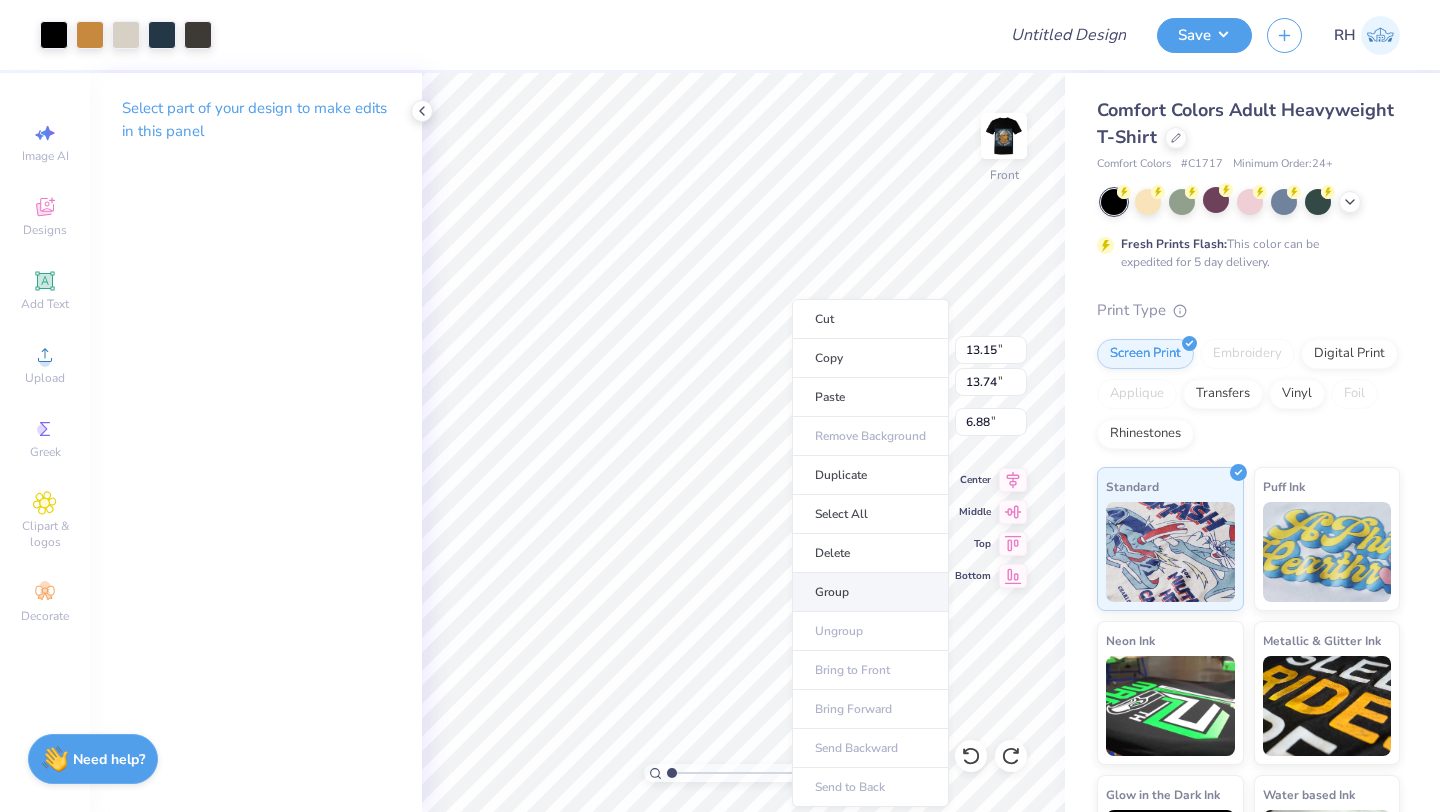 click on "Group" at bounding box center [870, 592] 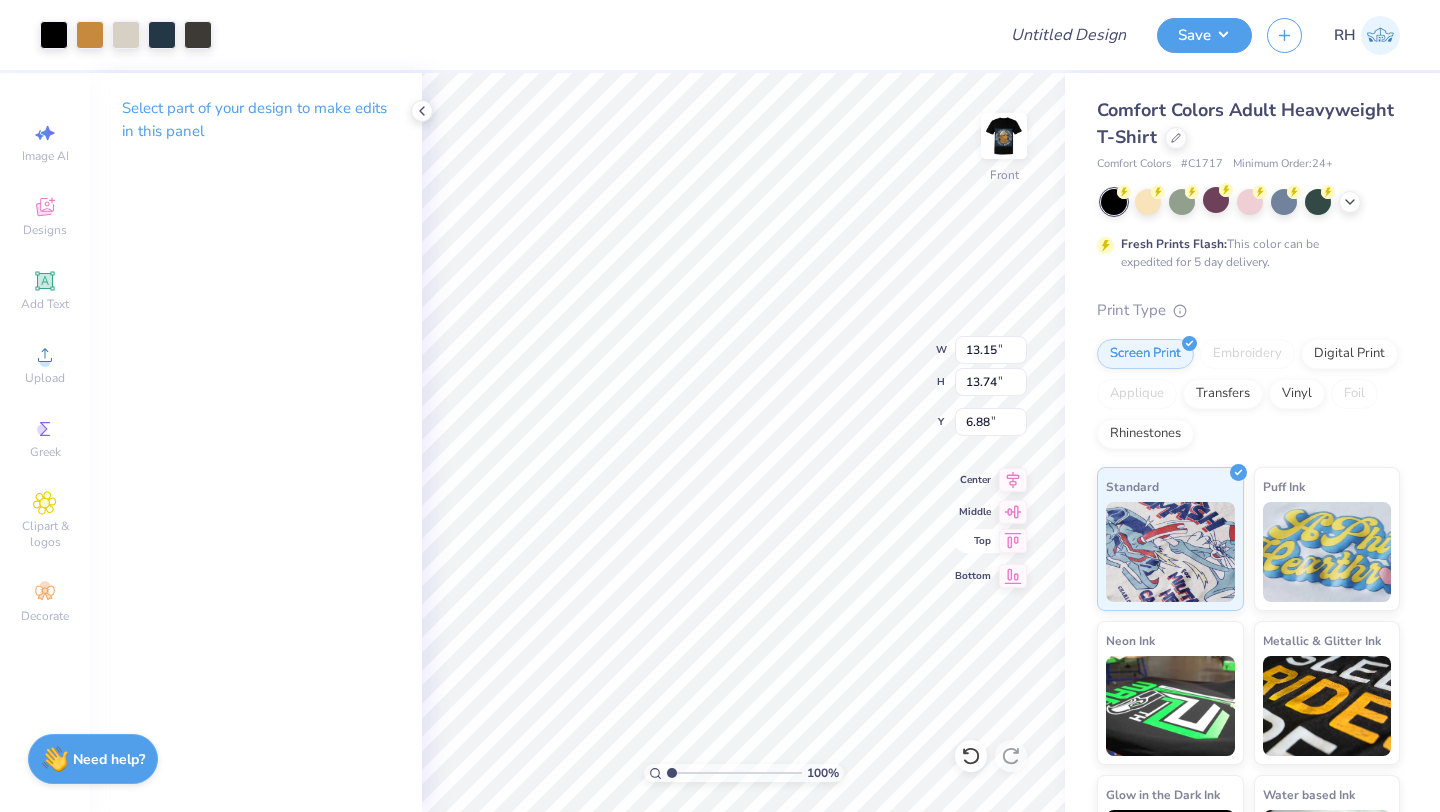 click 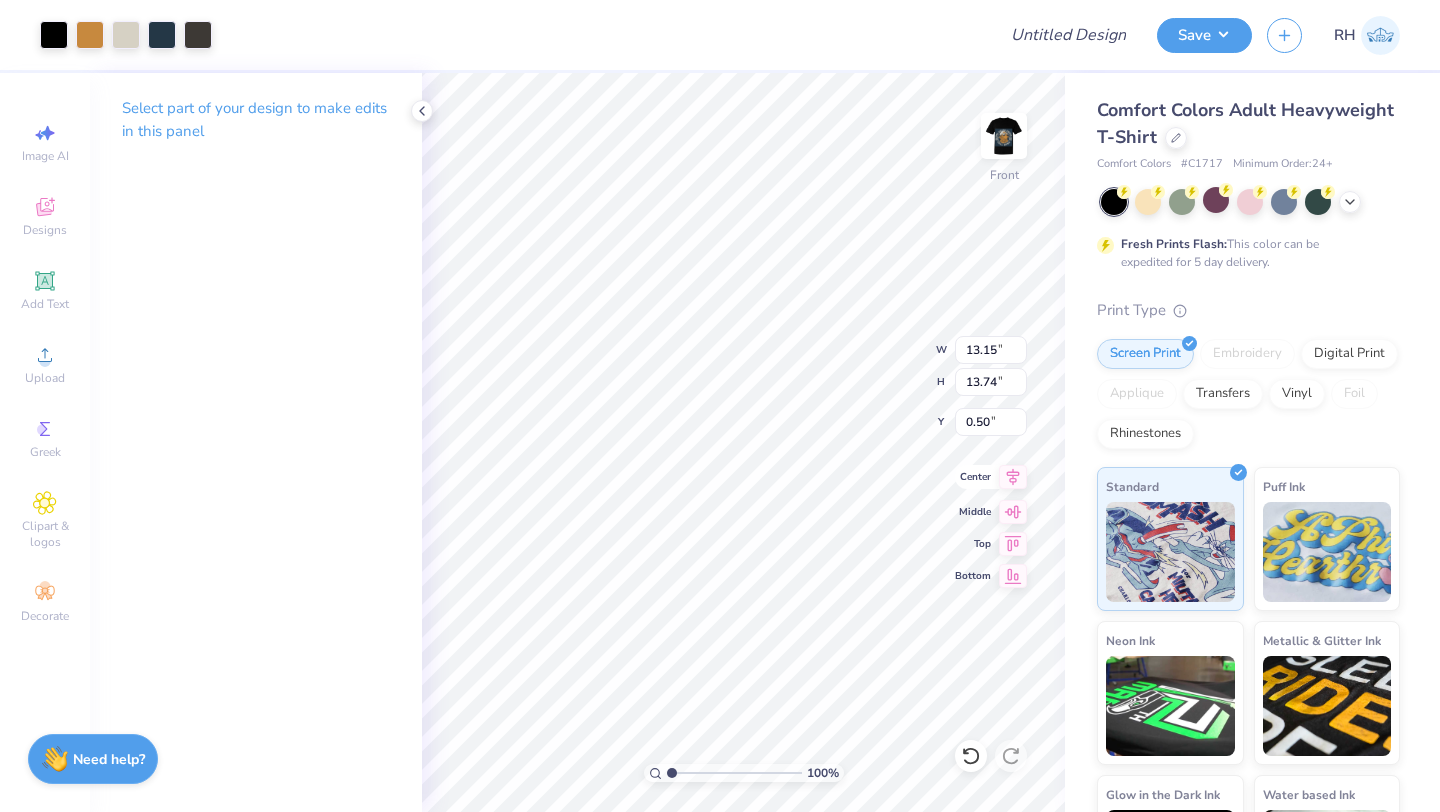 click 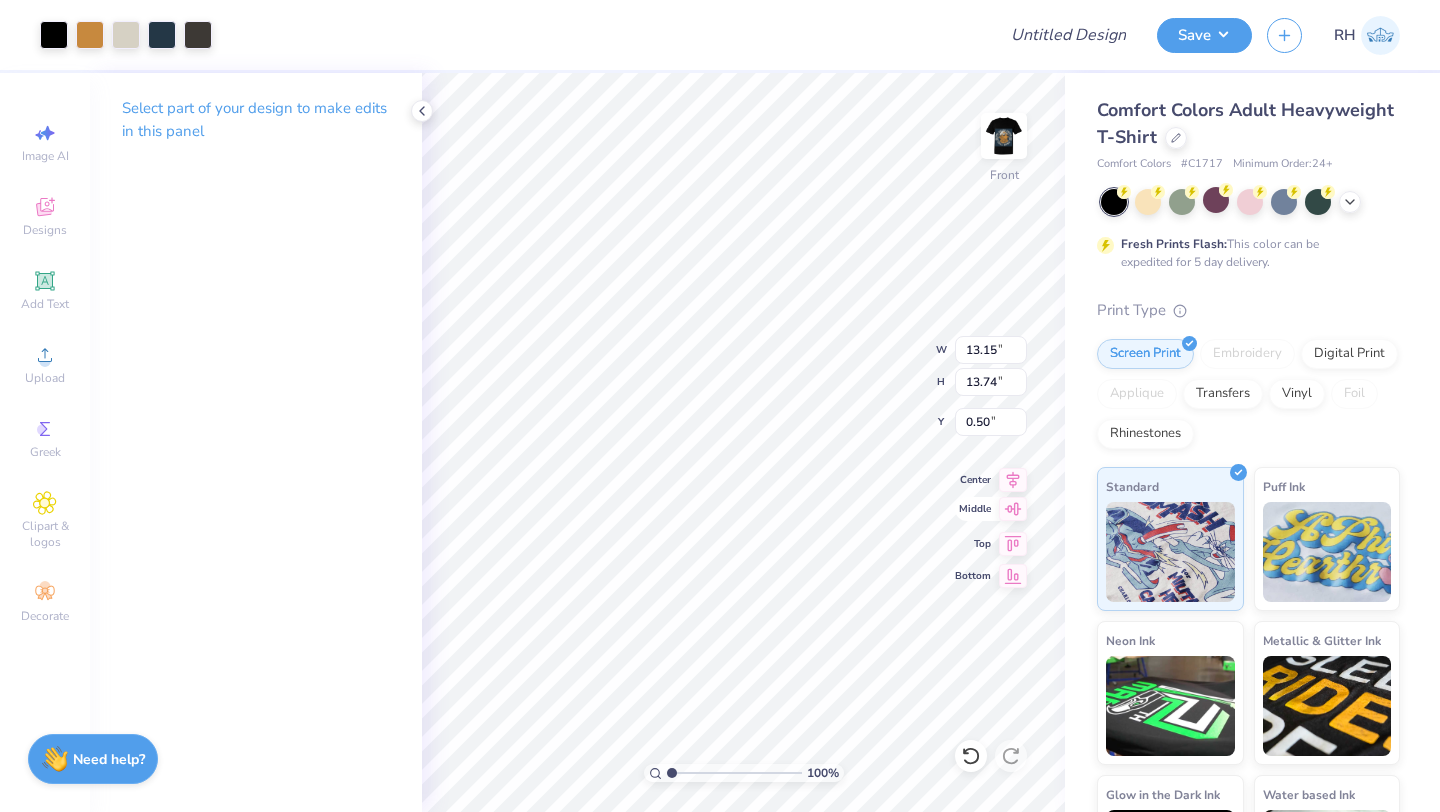 click 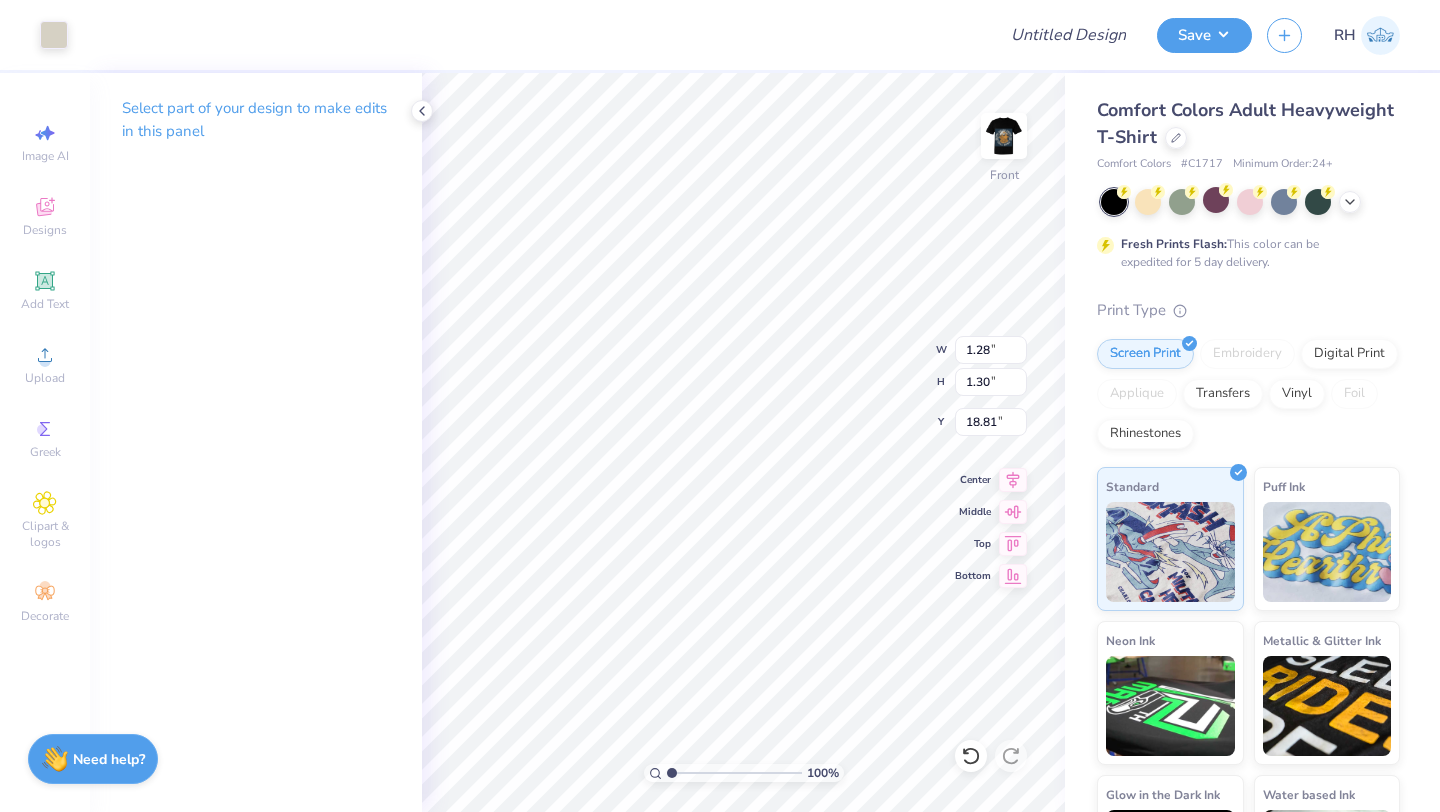 type on "18.74" 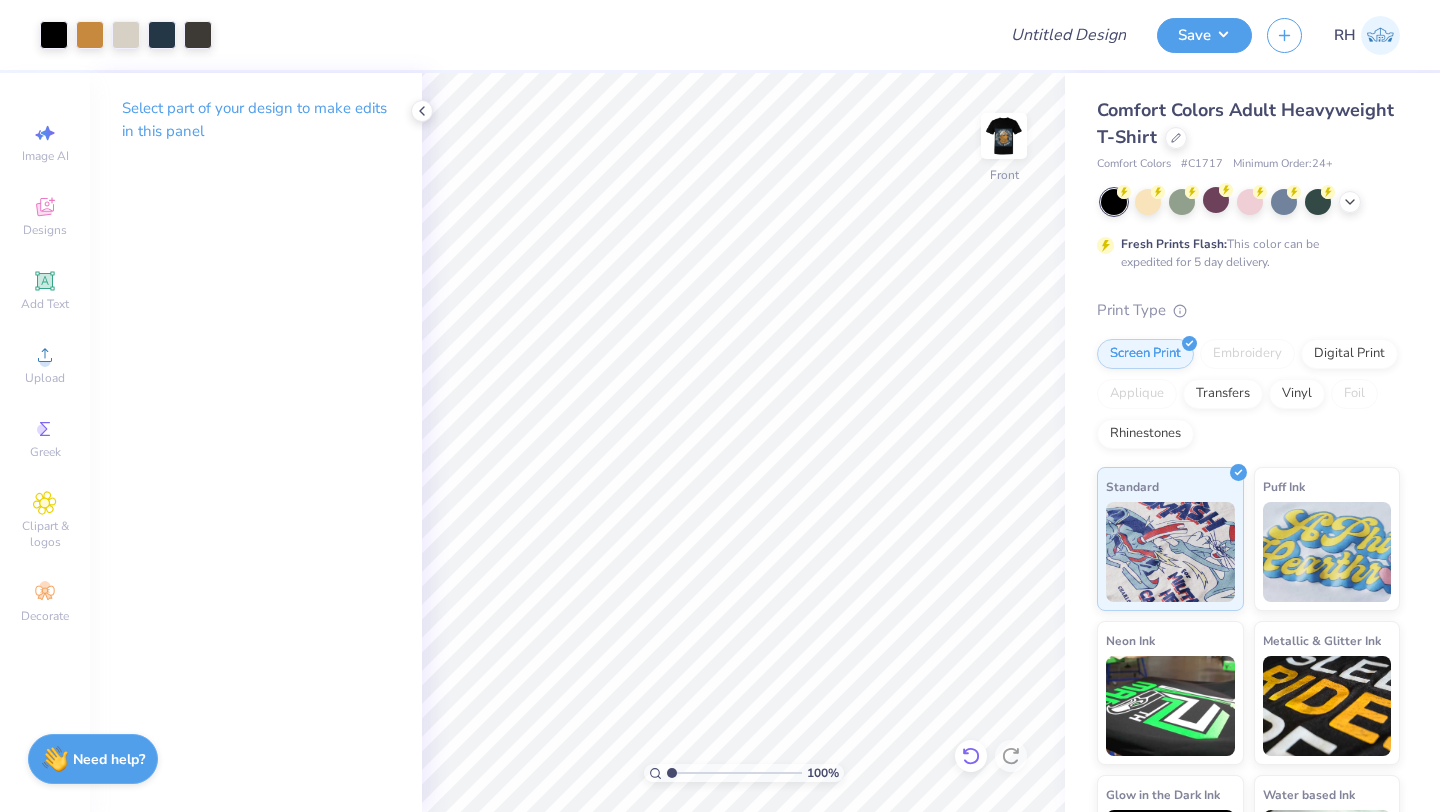 click 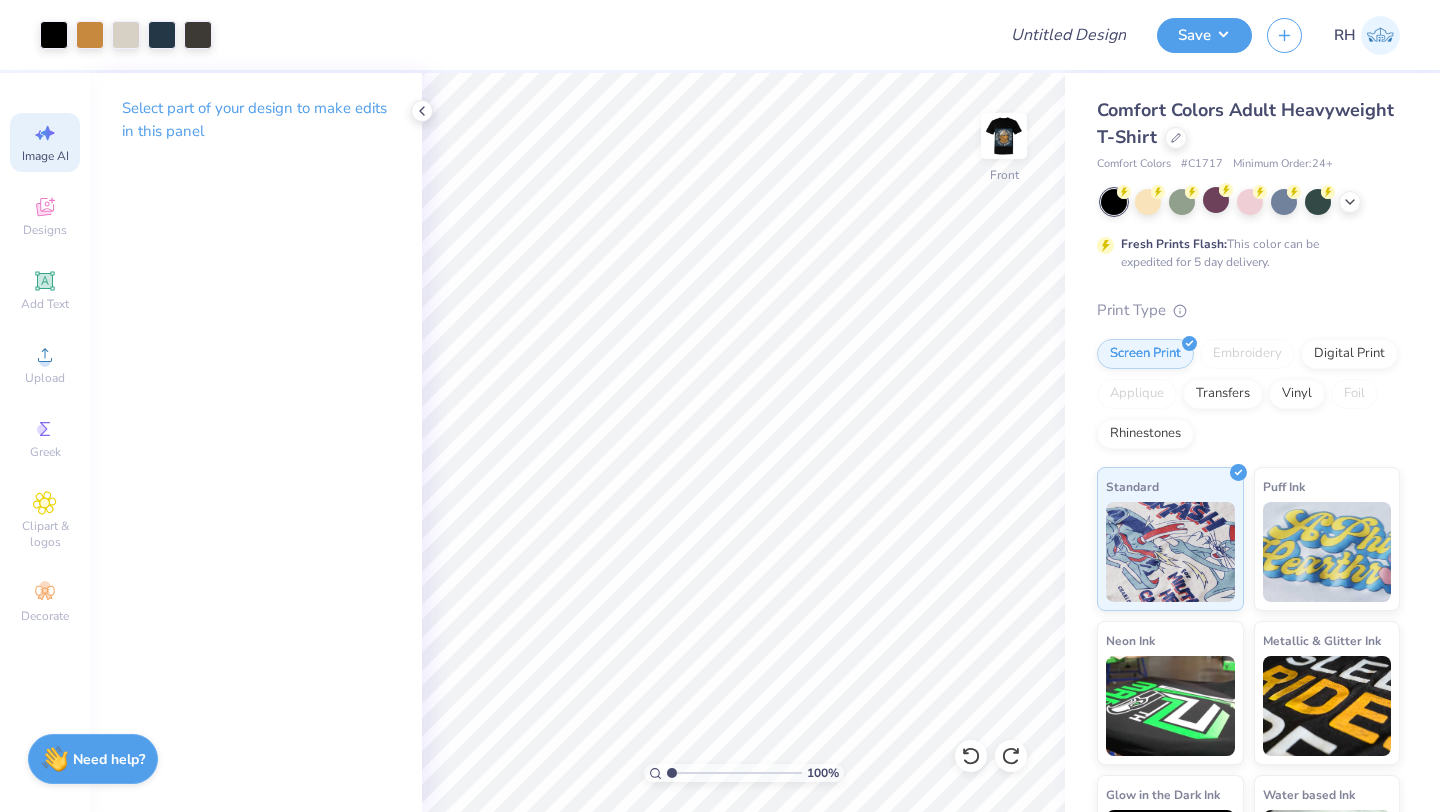 click 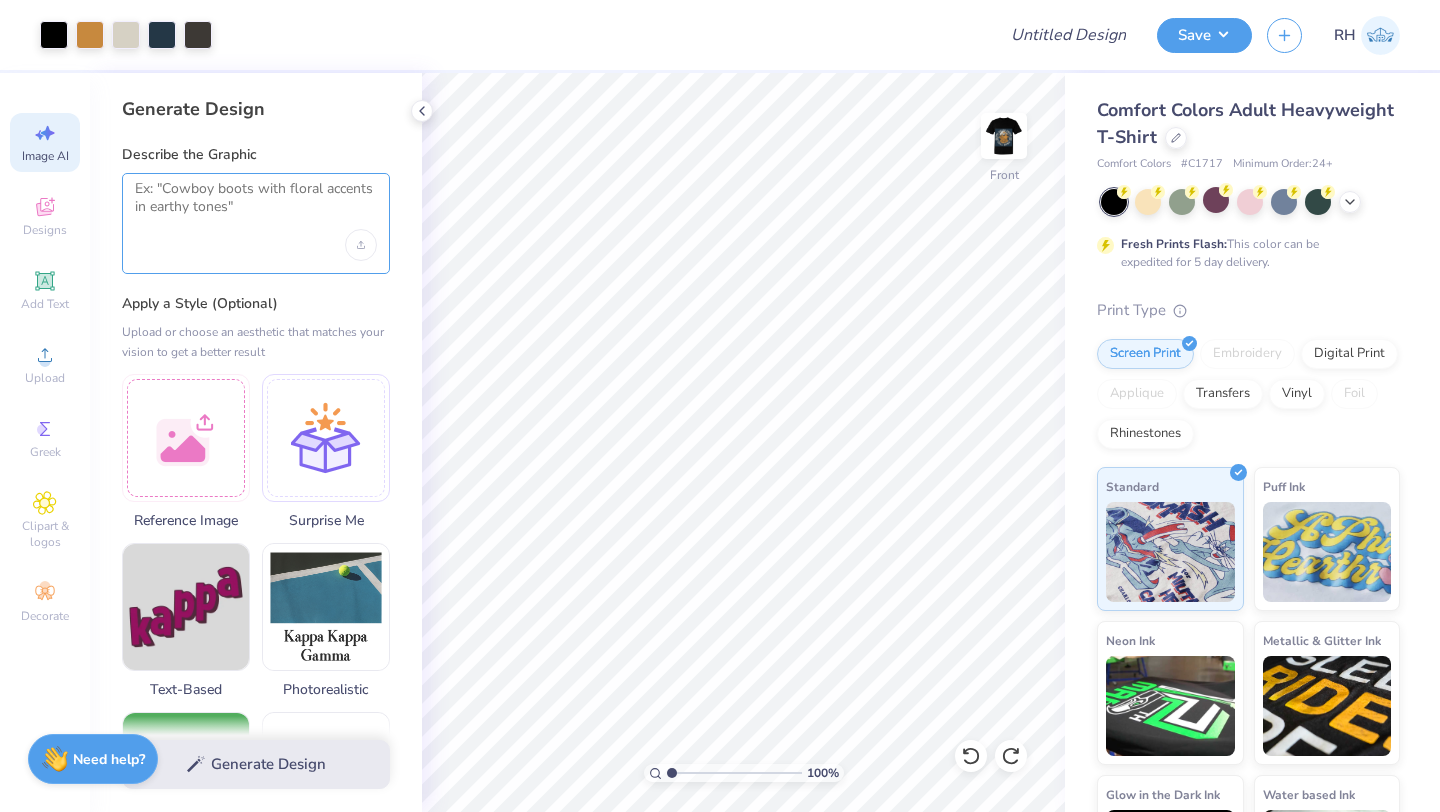 click at bounding box center (256, 205) 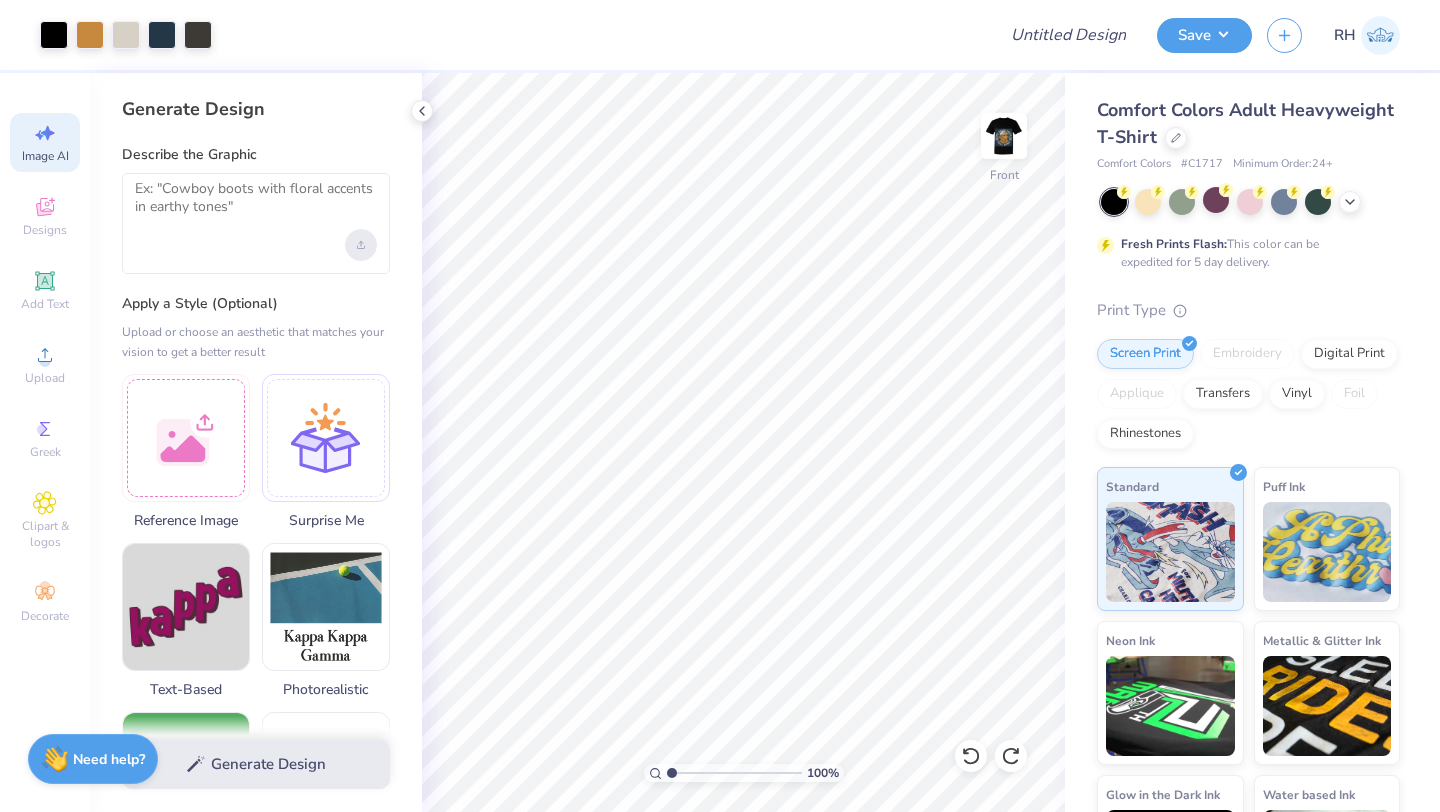 click at bounding box center (361, 245) 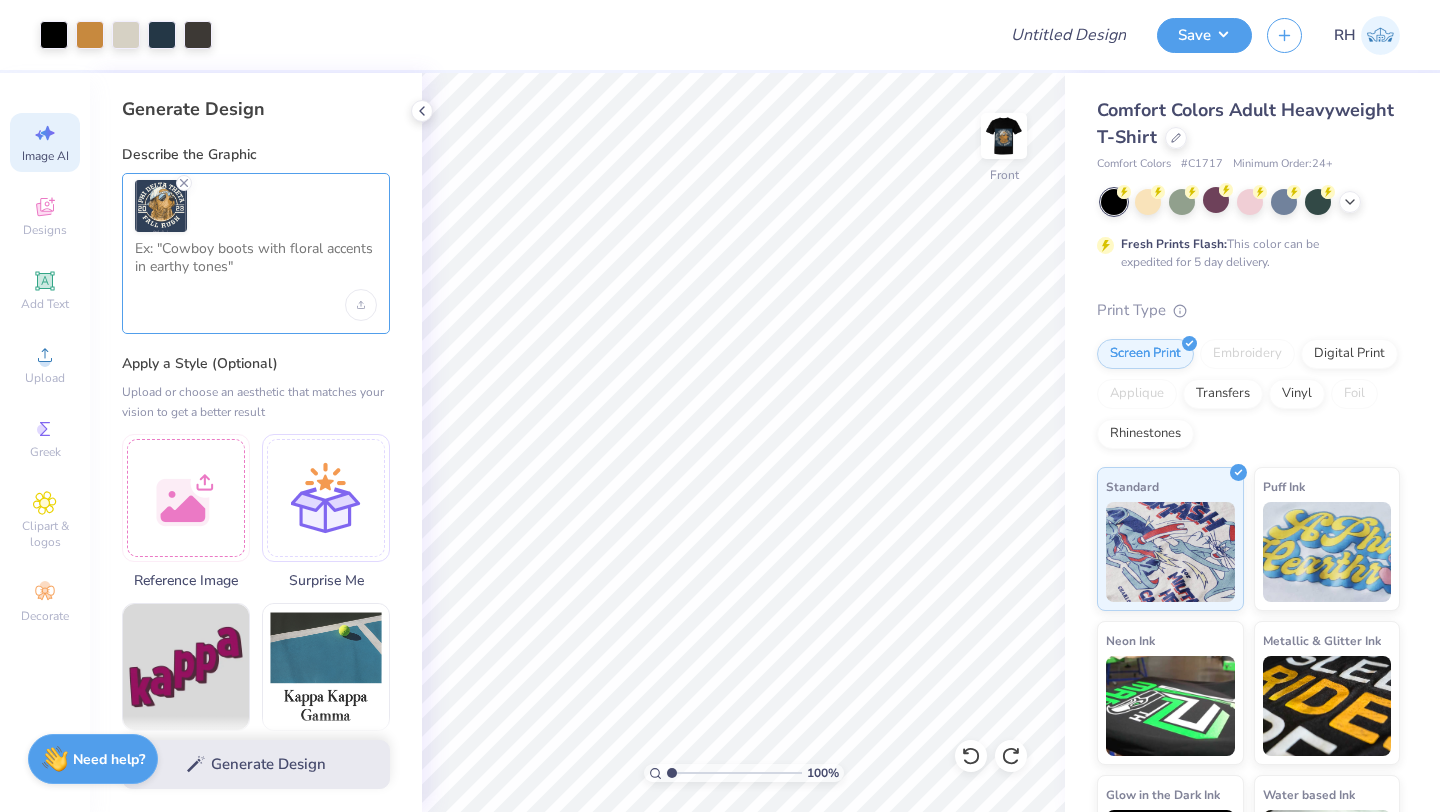 click at bounding box center [256, 265] 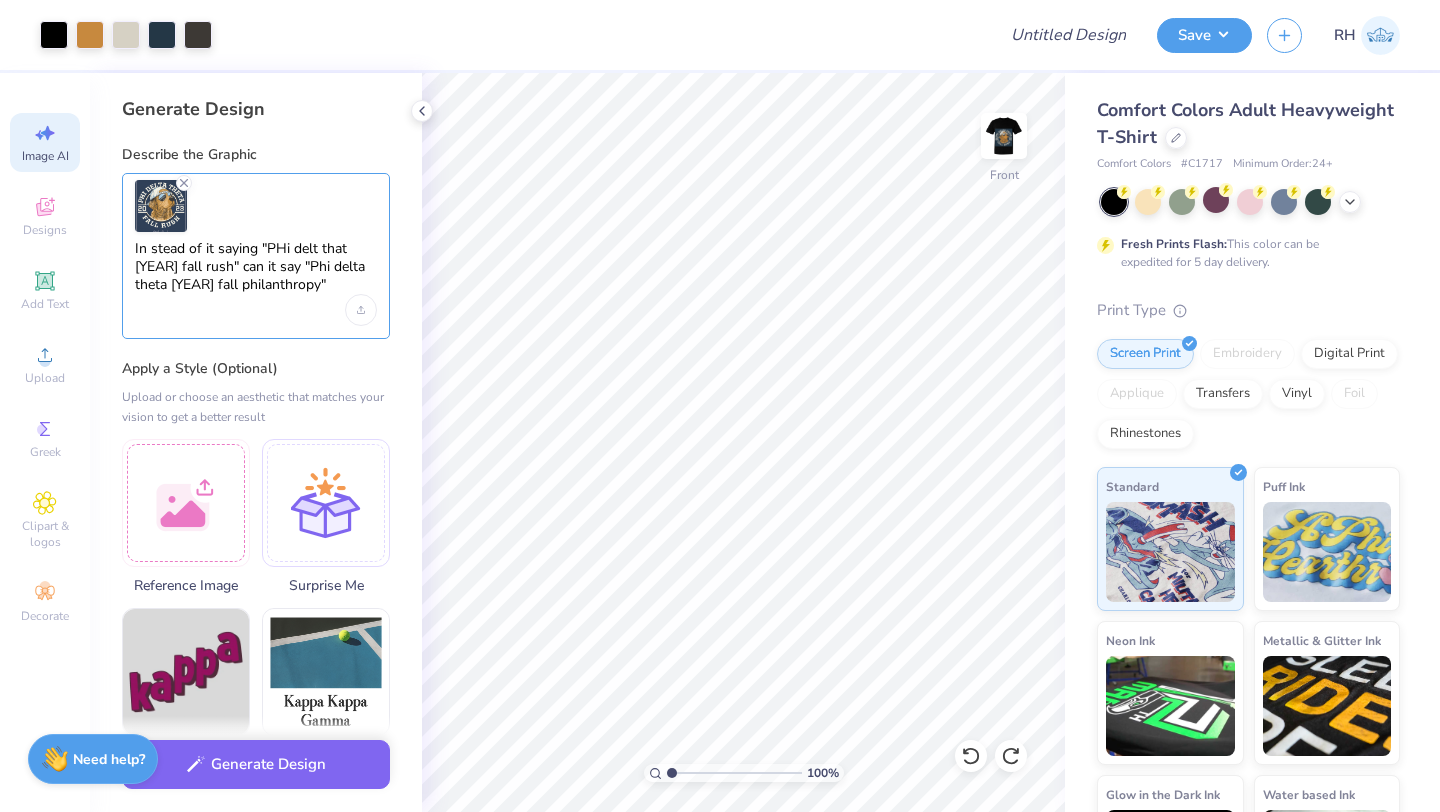 click on "In stead of it saying "PHi delt that 2023 fall rush" can it say "Phi delta theta 2025 fall philanthropy"" at bounding box center (256, 267) 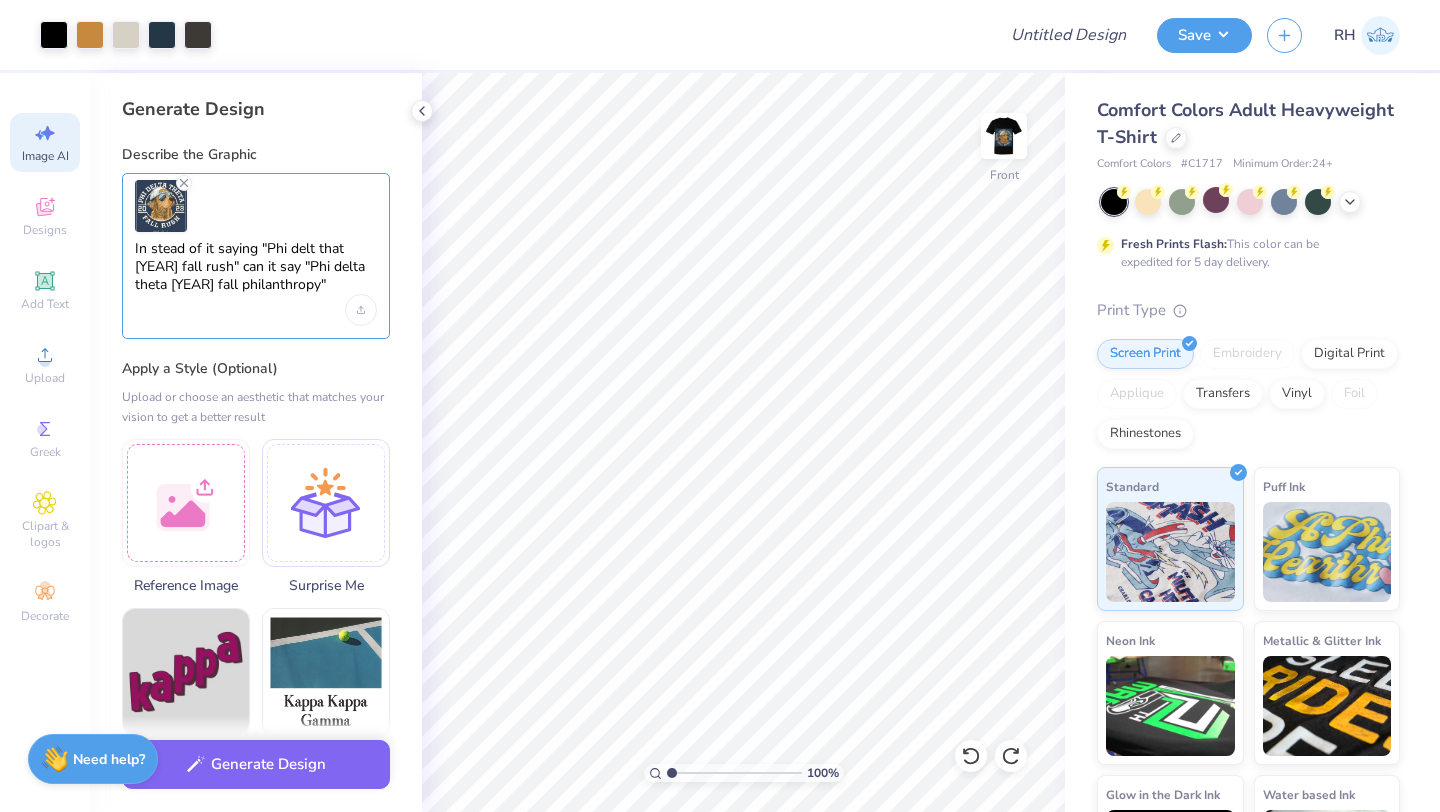 click on "In stead of it saying "Phi delt that 2023 fall rush" can it say "Phi delta theta 2025 fall philanthropy"" at bounding box center (256, 267) 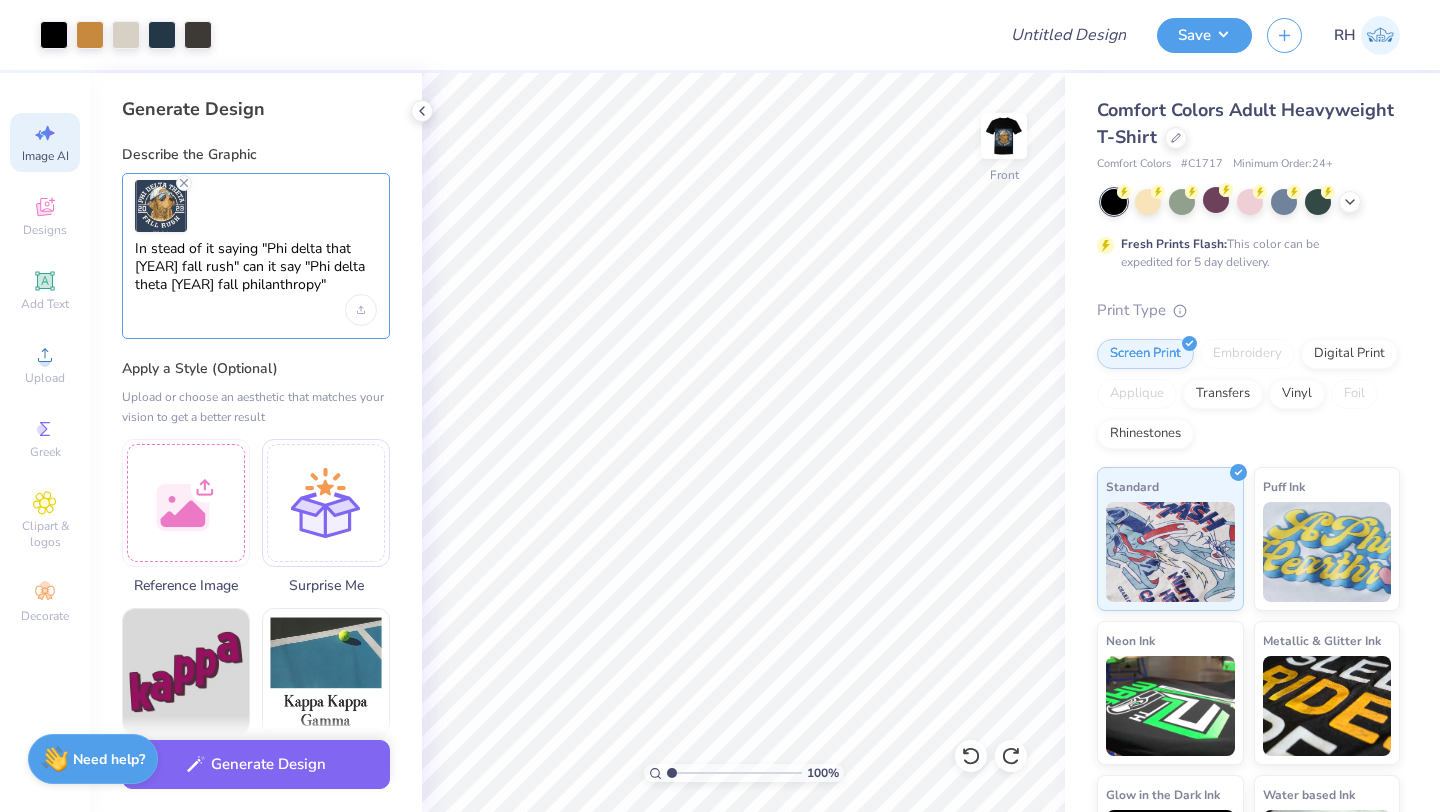 click on "In stead of it saying "Phi delta that 2023 fall rush" can it say "Phi delta theta 2025 fall philanthropy"" at bounding box center (256, 267) 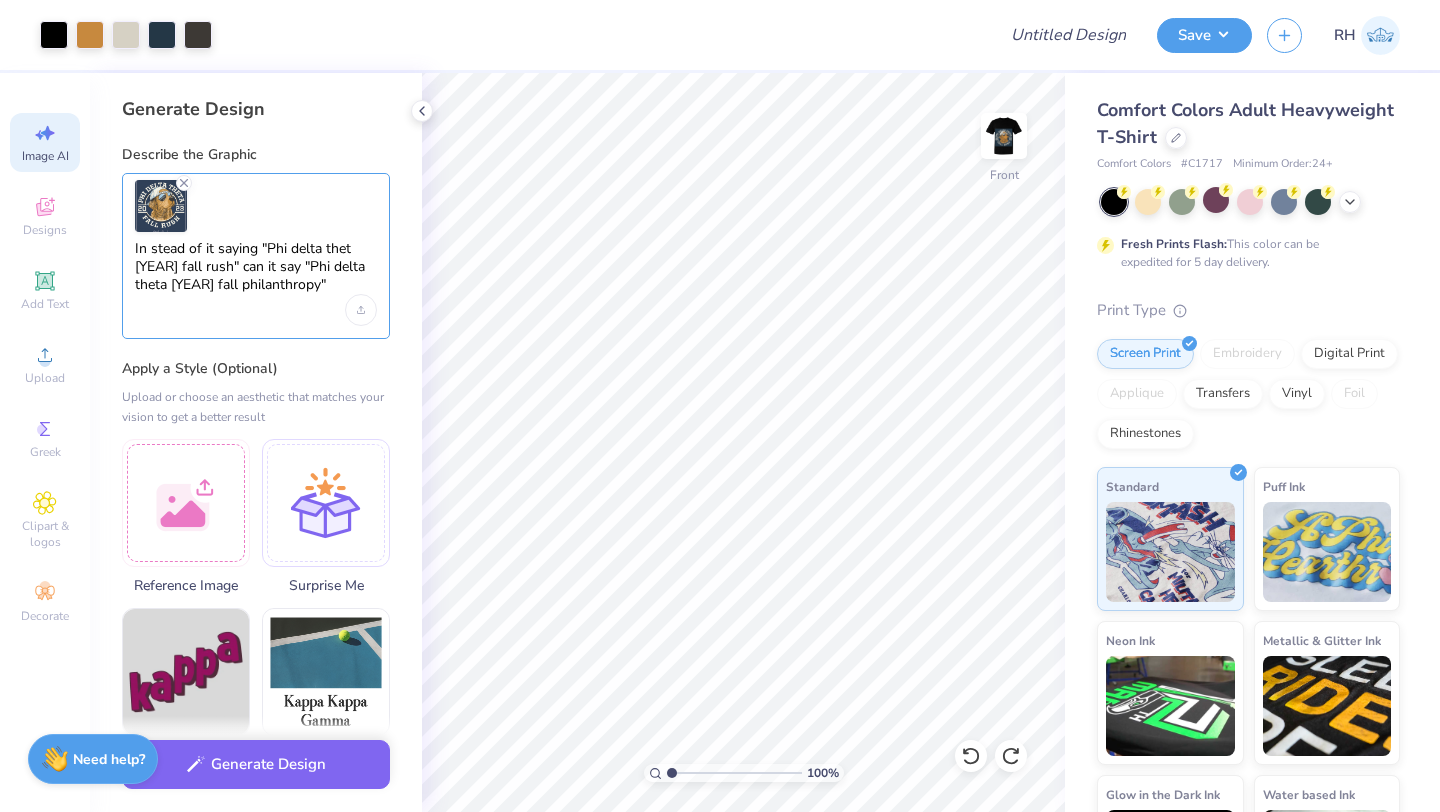 click on "In stead of it saying "Phi delta thet 2023 fall rush" can it say "Phi delta theta 2025 fall philanthropy"" at bounding box center (256, 267) 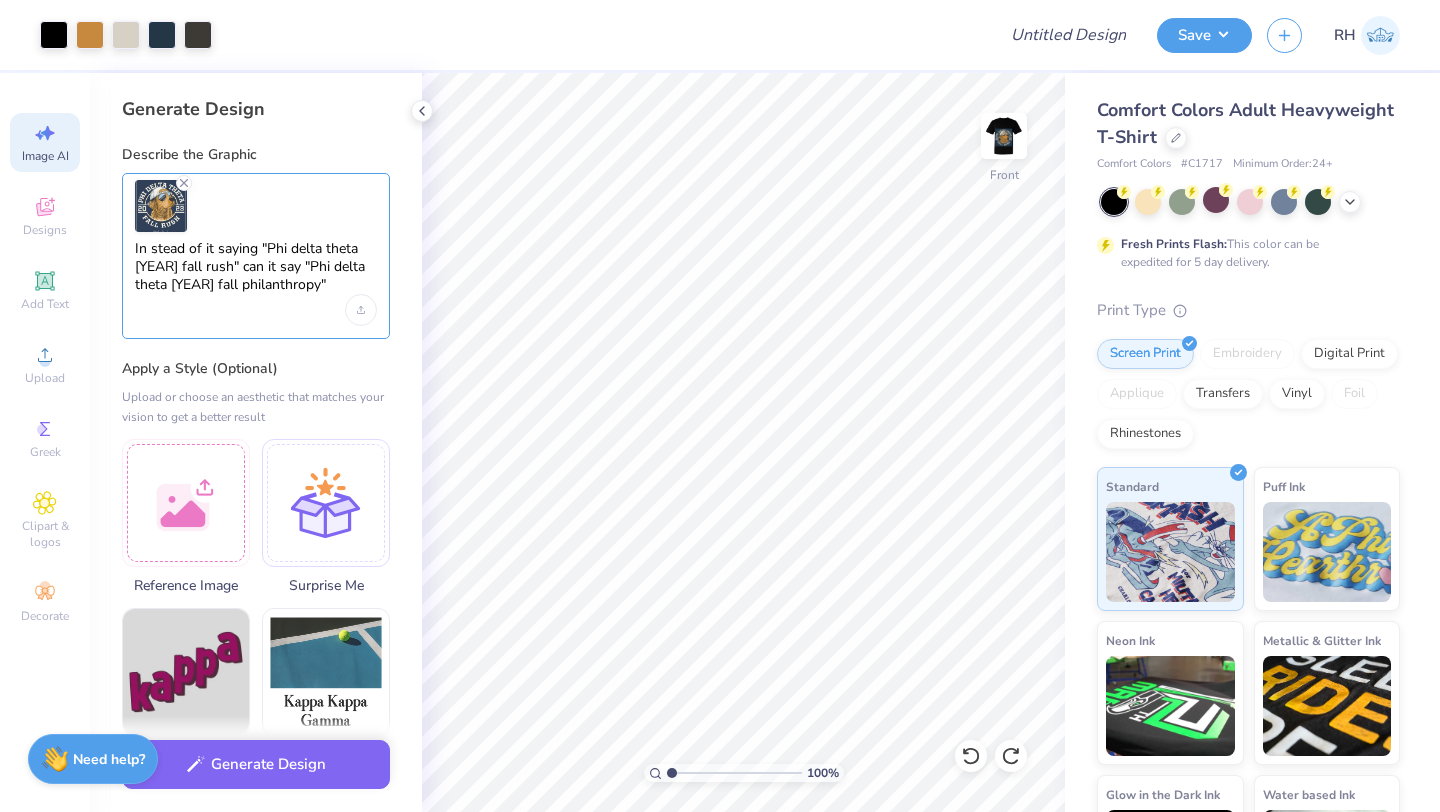 click on "In stead of it saying "Phi delta theta 2023 fall rush" can it say "Phi delta theta 2025 fall philanthropy"" at bounding box center [256, 267] 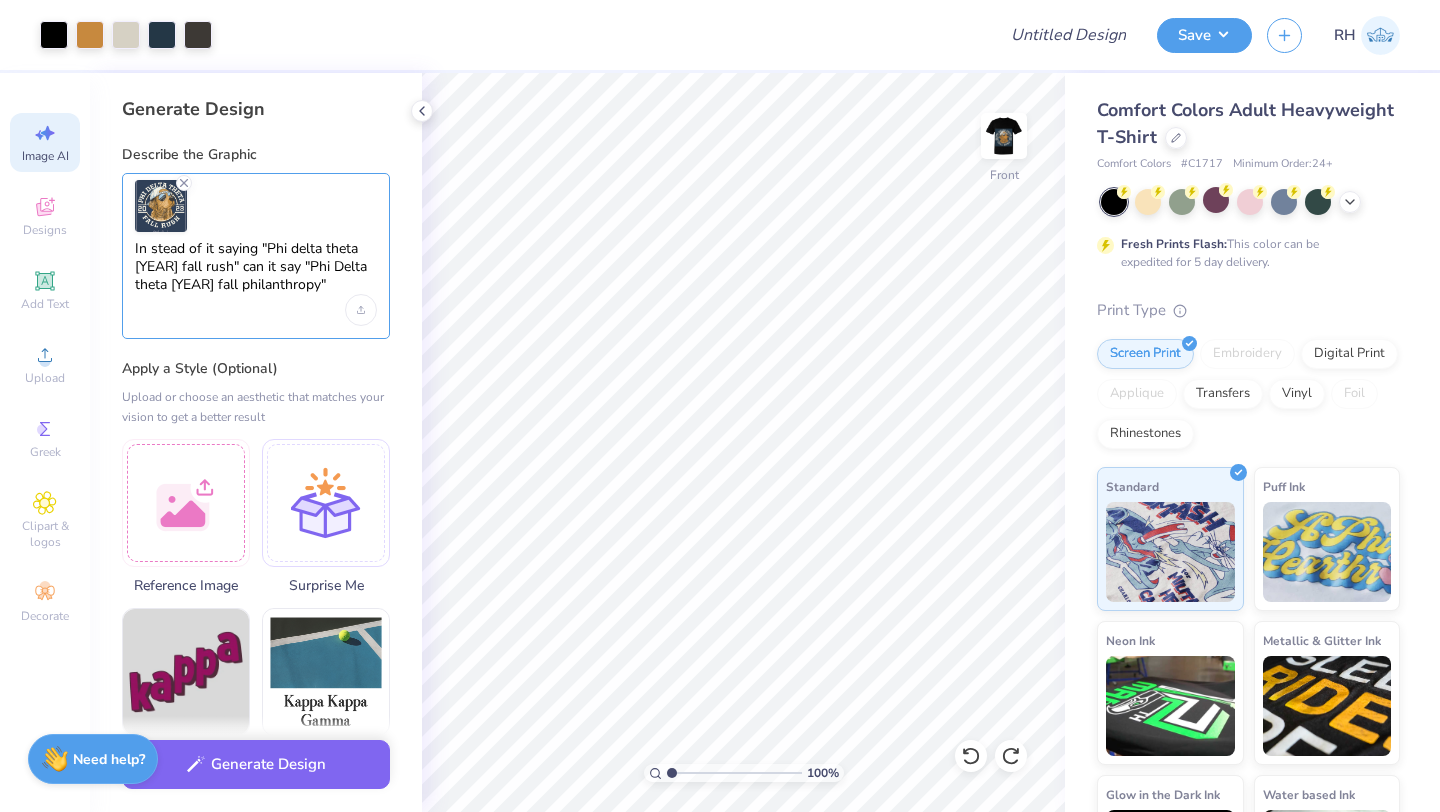 click on "In stead of it saying "Phi delta theta 2023 fall rush" can it say "Phi Delta theta 2025 fall philanthropy"" at bounding box center (256, 267) 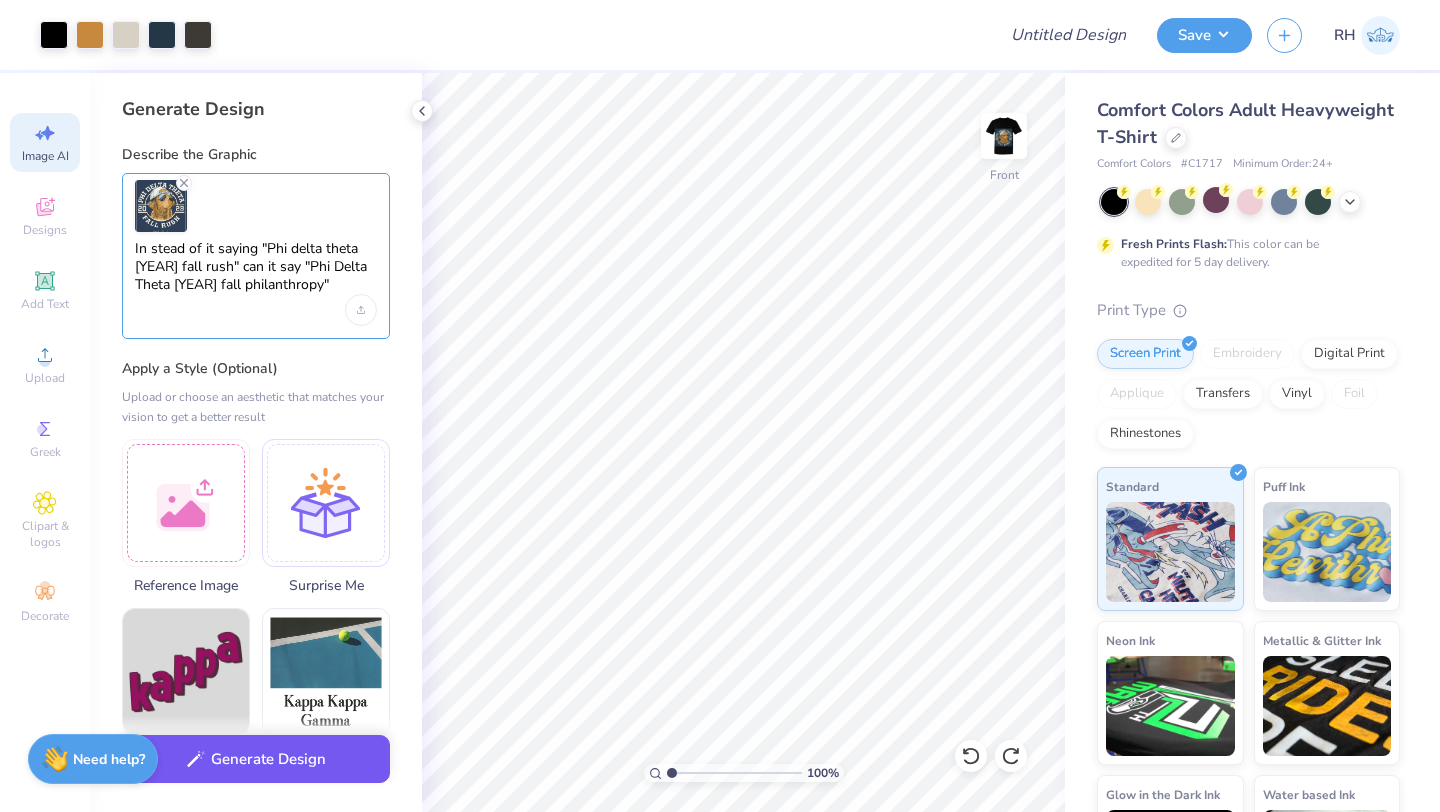 type on "In stead of it saying "Phi delta theta 2023 fall rush" can it say "Phi Delta Theta 2025 fall philanthropy"" 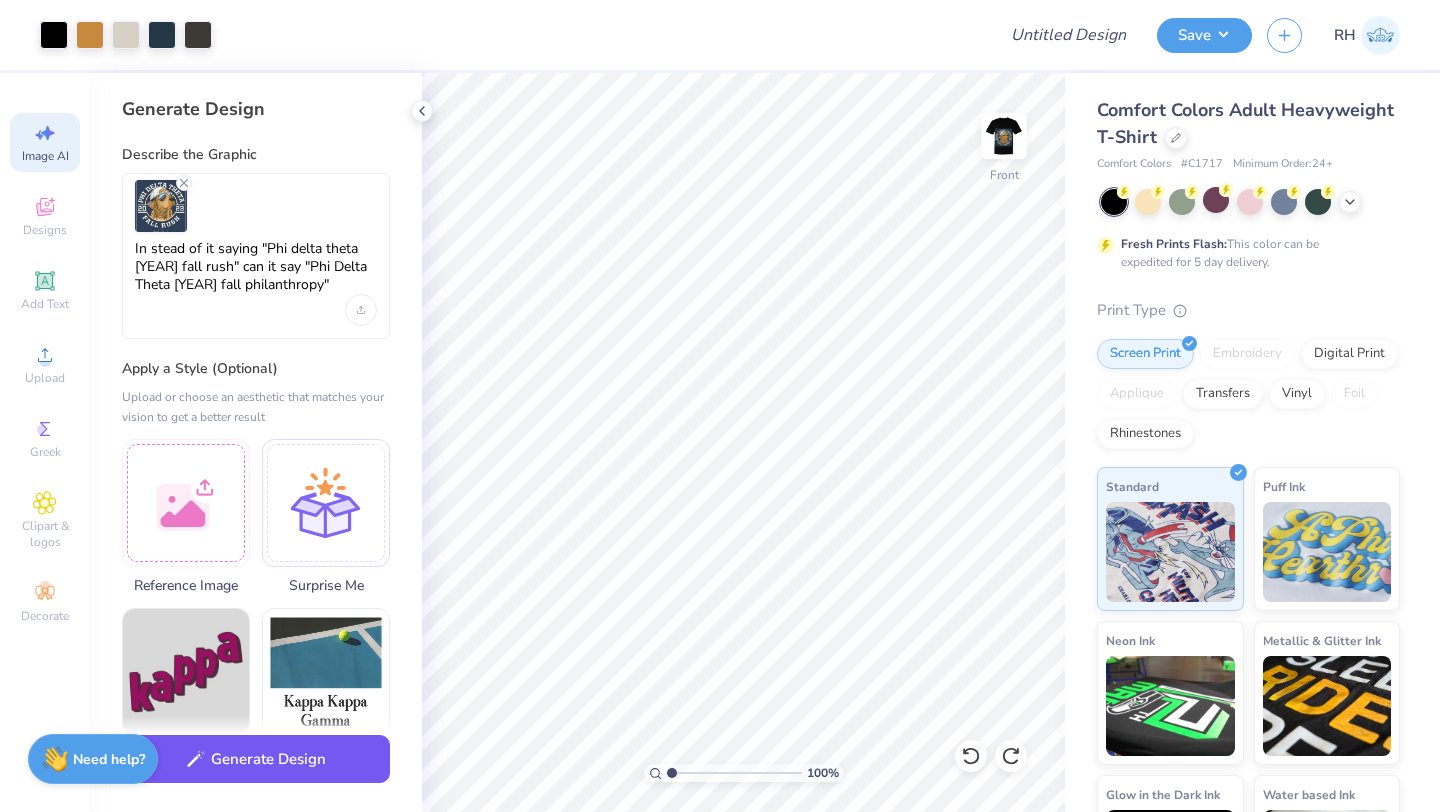 click on "Generate Design" at bounding box center (256, 759) 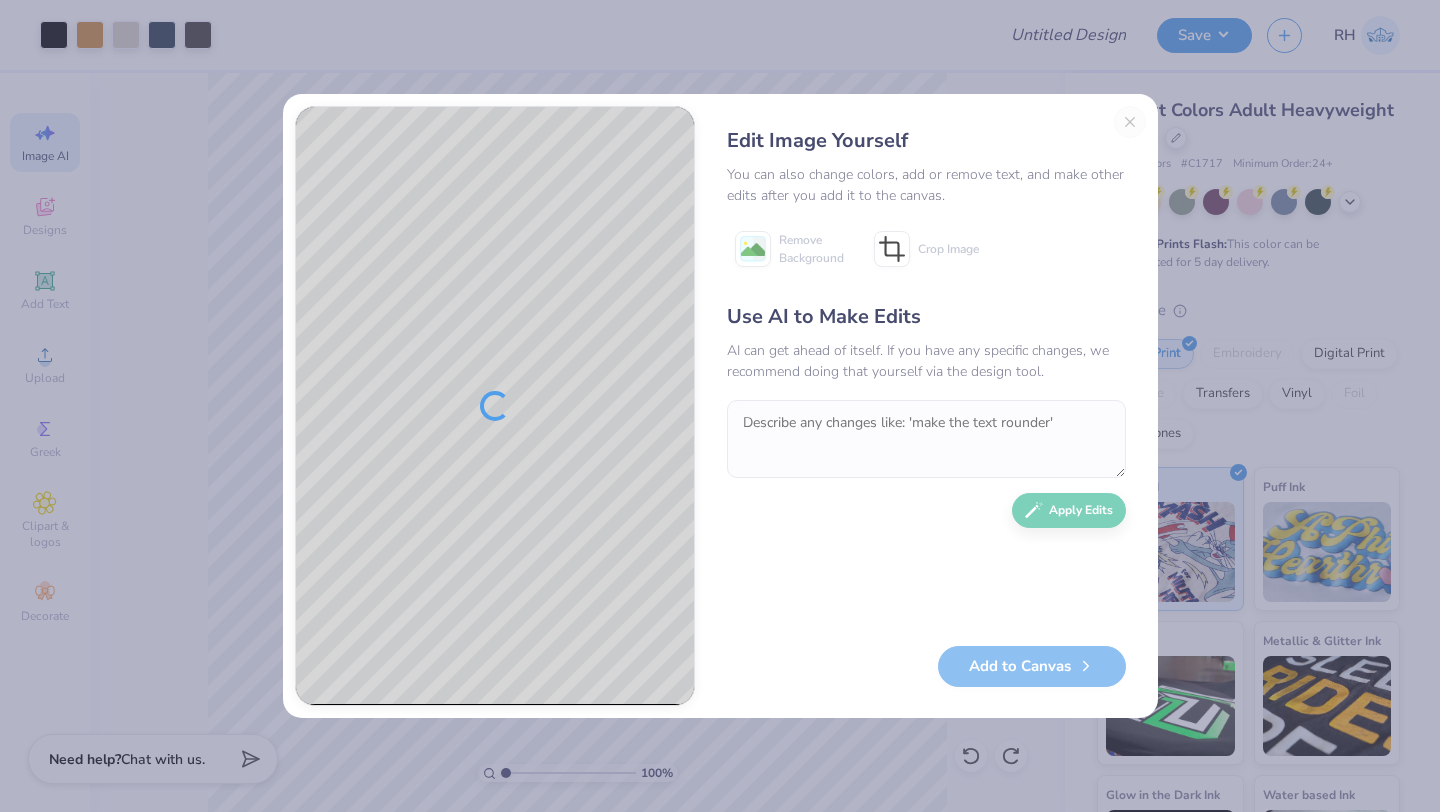 scroll, scrollTop: 0, scrollLeft: 0, axis: both 